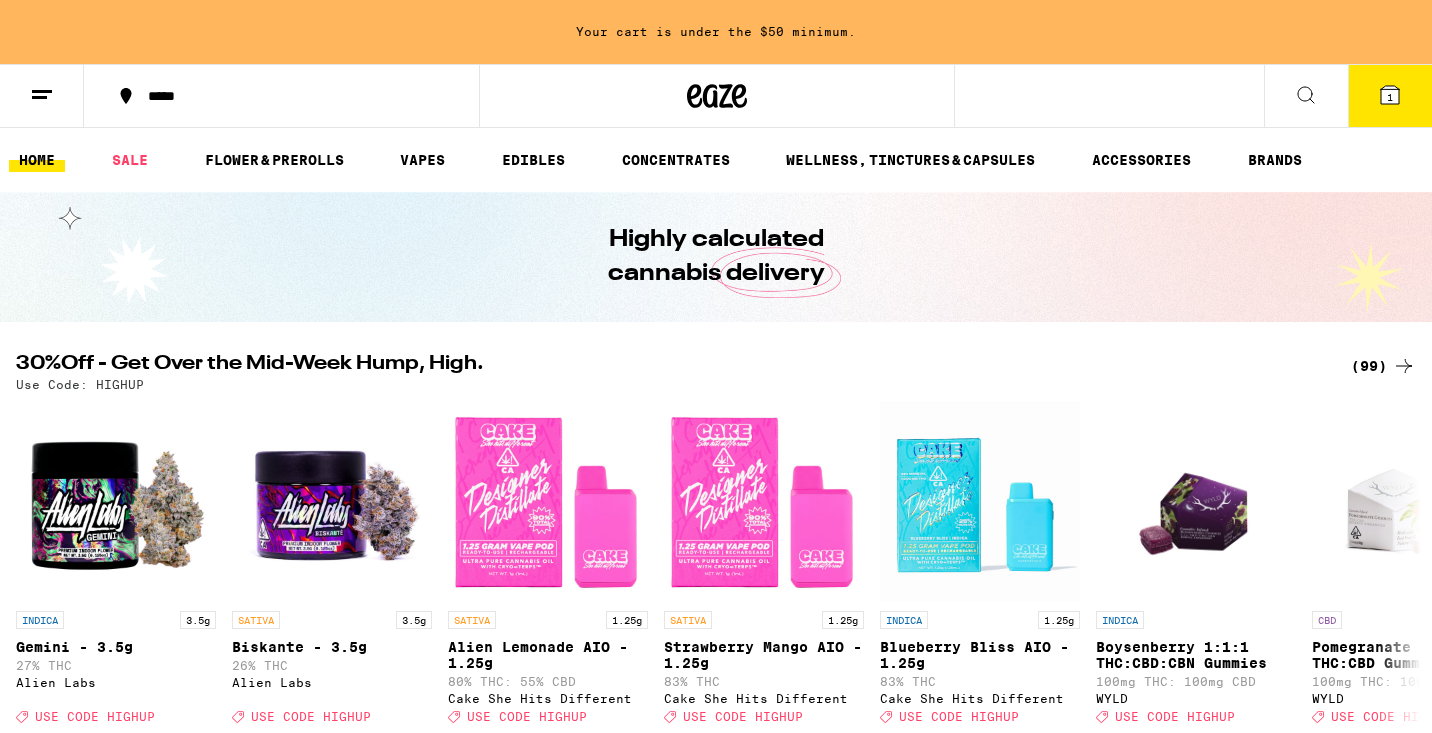 scroll, scrollTop: 0, scrollLeft: 0, axis: both 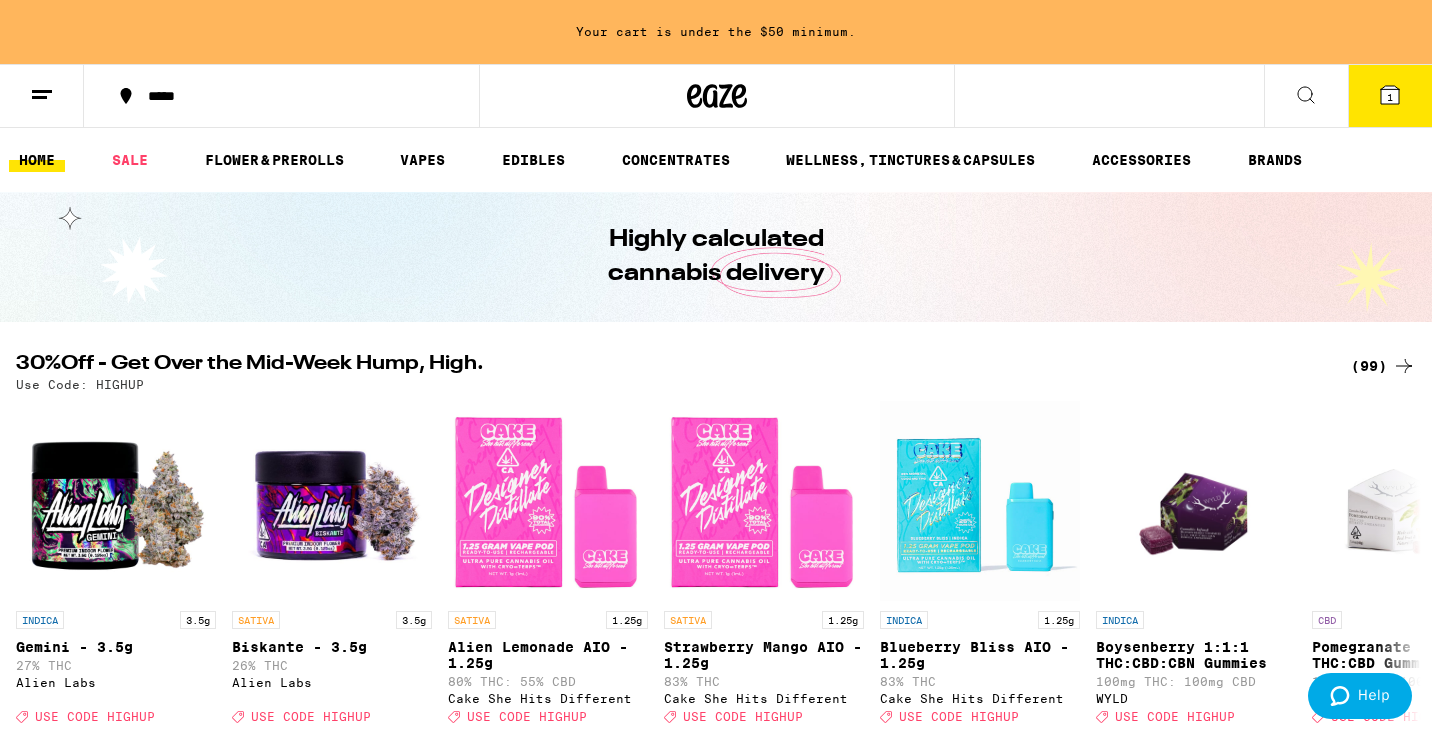 click at bounding box center (42, 96) 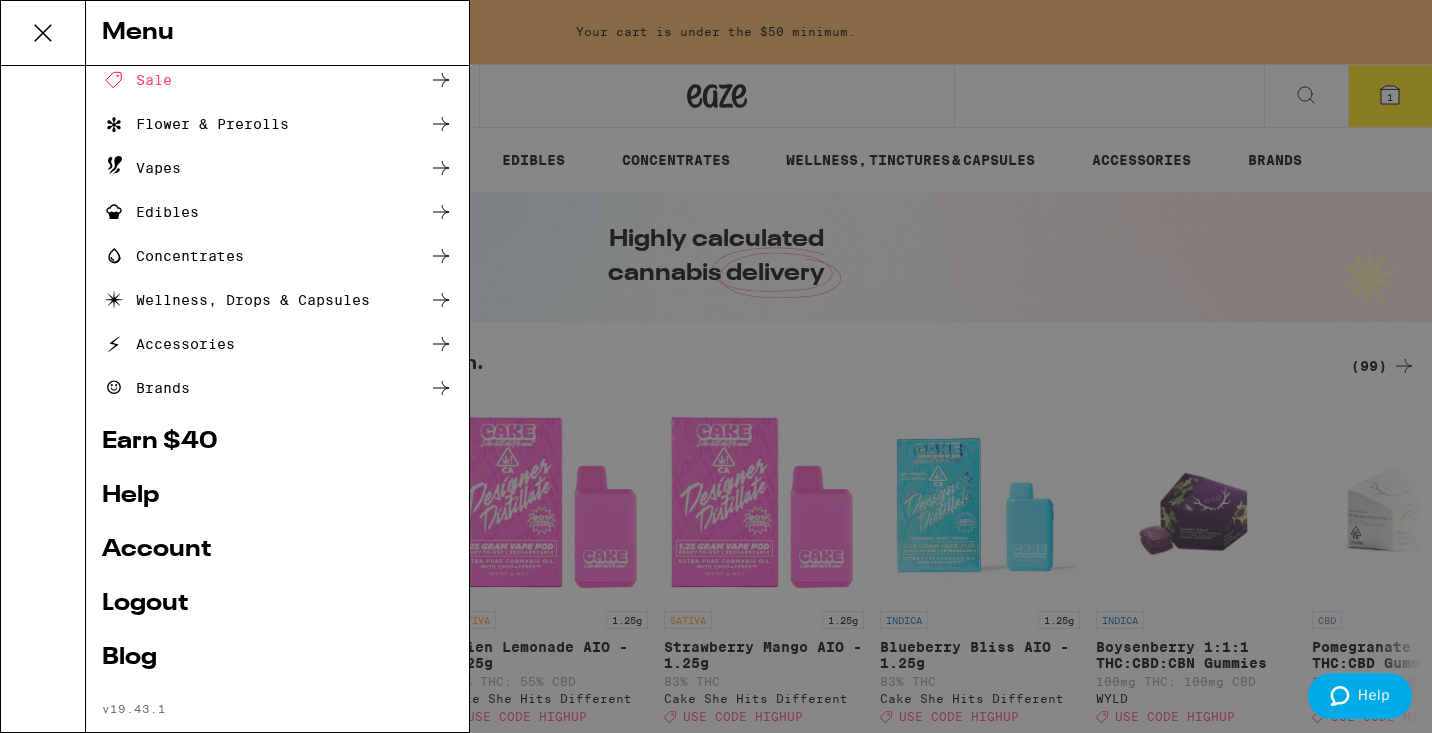 scroll, scrollTop: 132, scrollLeft: 0, axis: vertical 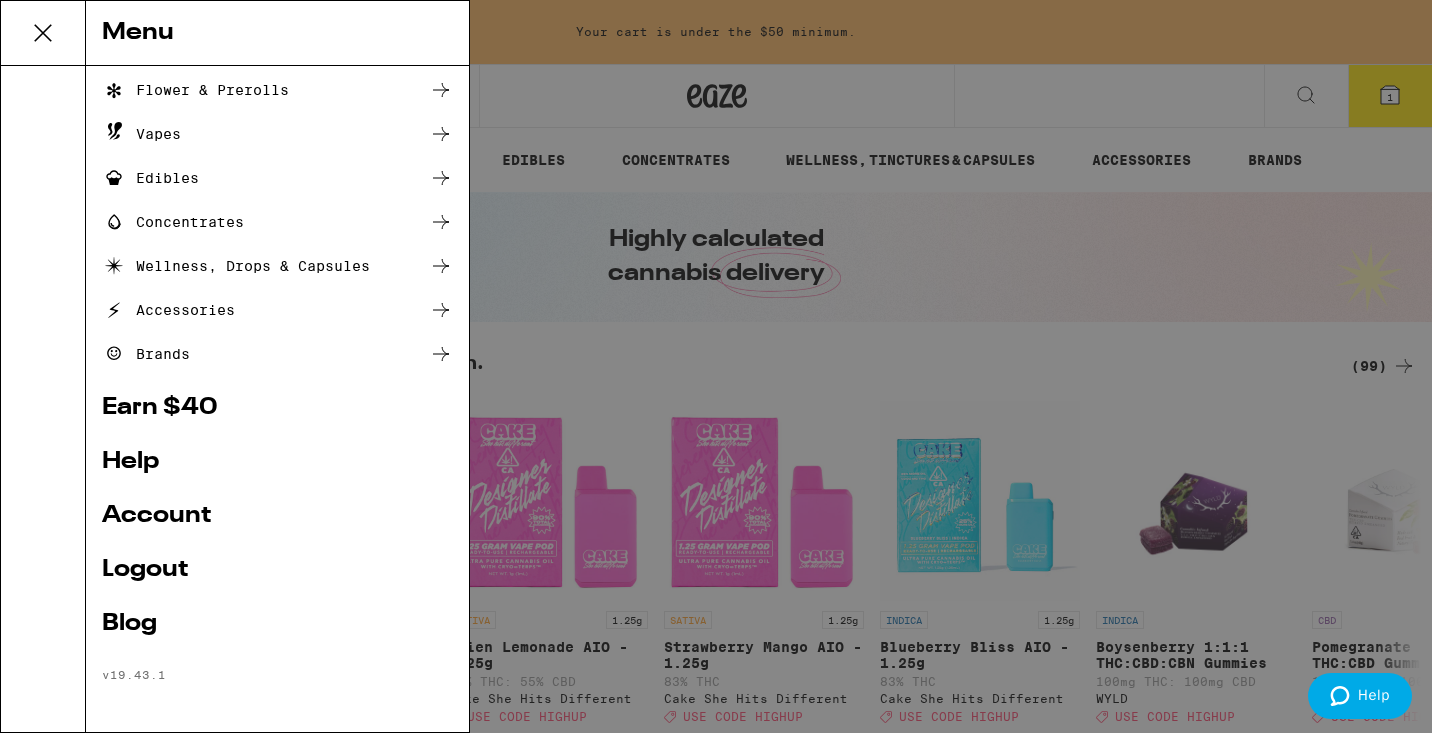 click on "Shop Buy It Again Sale Flower & Prerolls Vapes Edibles Concentrates Wellness, Drops & Capsules Accessories Brands Earn $ 40 Help Account Logout Blog v  19.43.1" at bounding box center [277, 319] 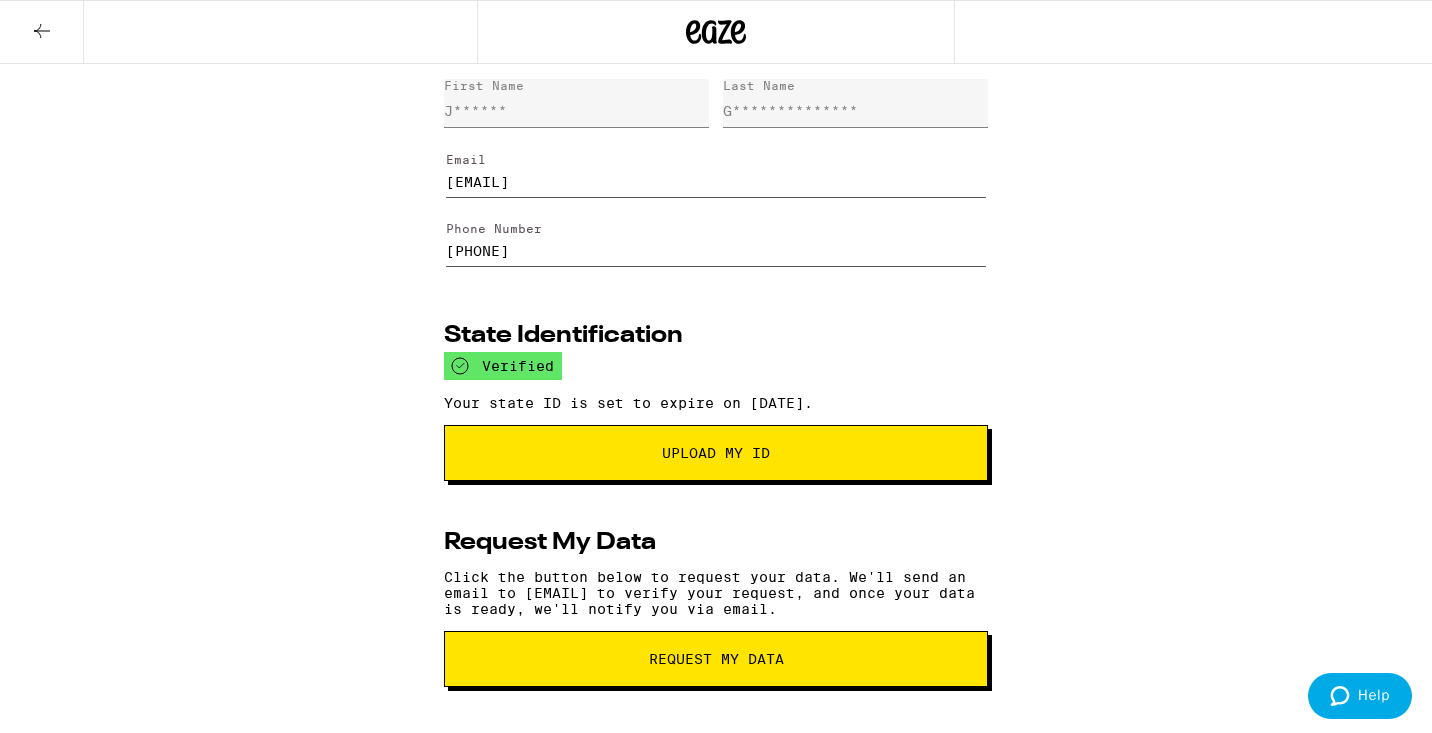 scroll, scrollTop: 0, scrollLeft: 0, axis: both 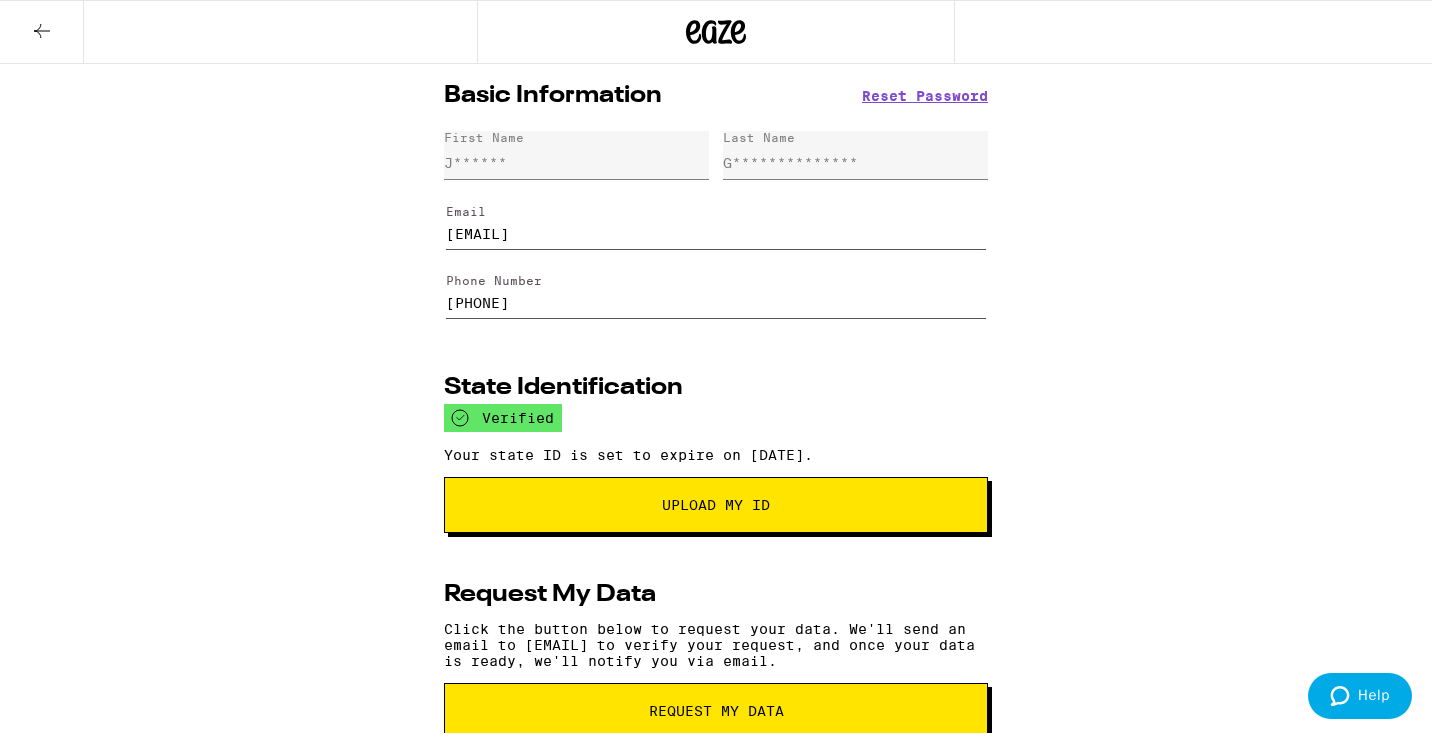 click 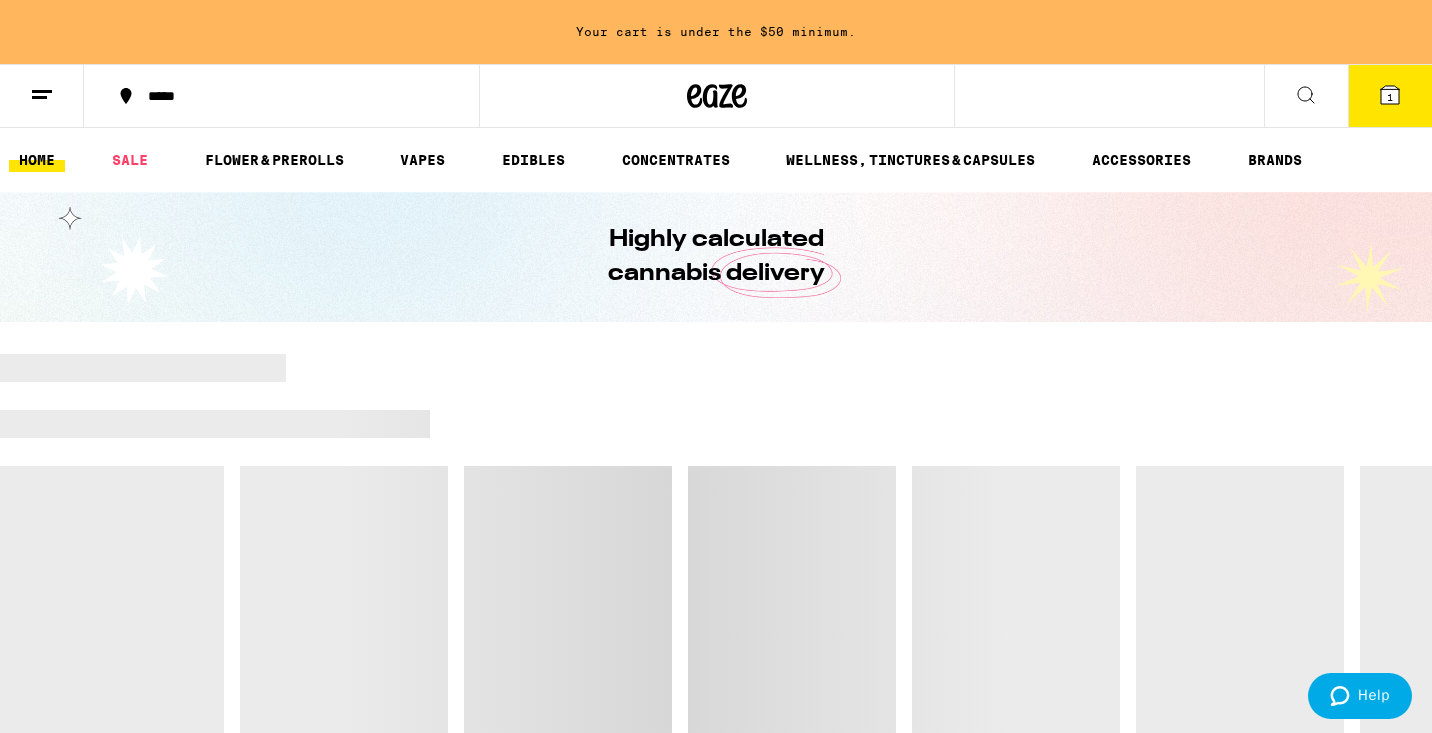 scroll, scrollTop: 0, scrollLeft: 0, axis: both 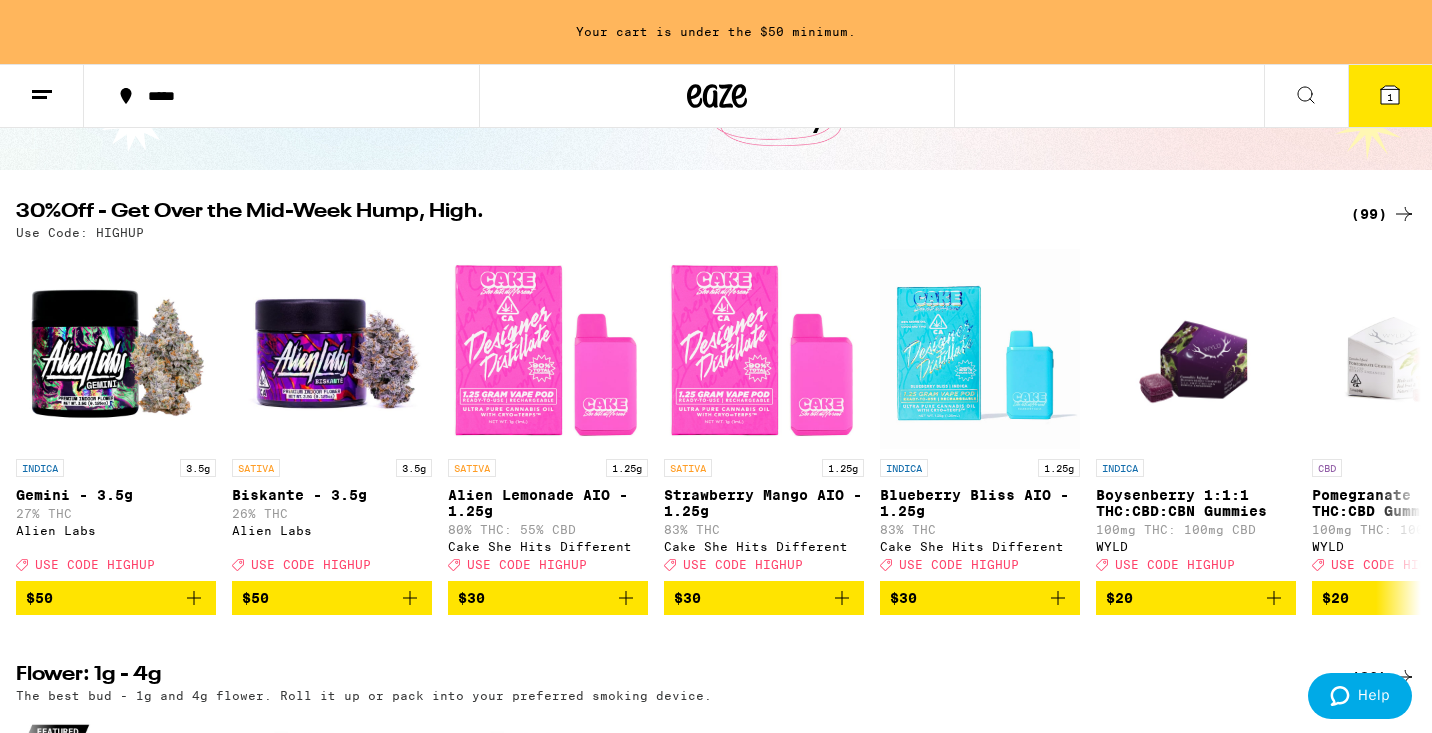 click at bounding box center (116, 349) 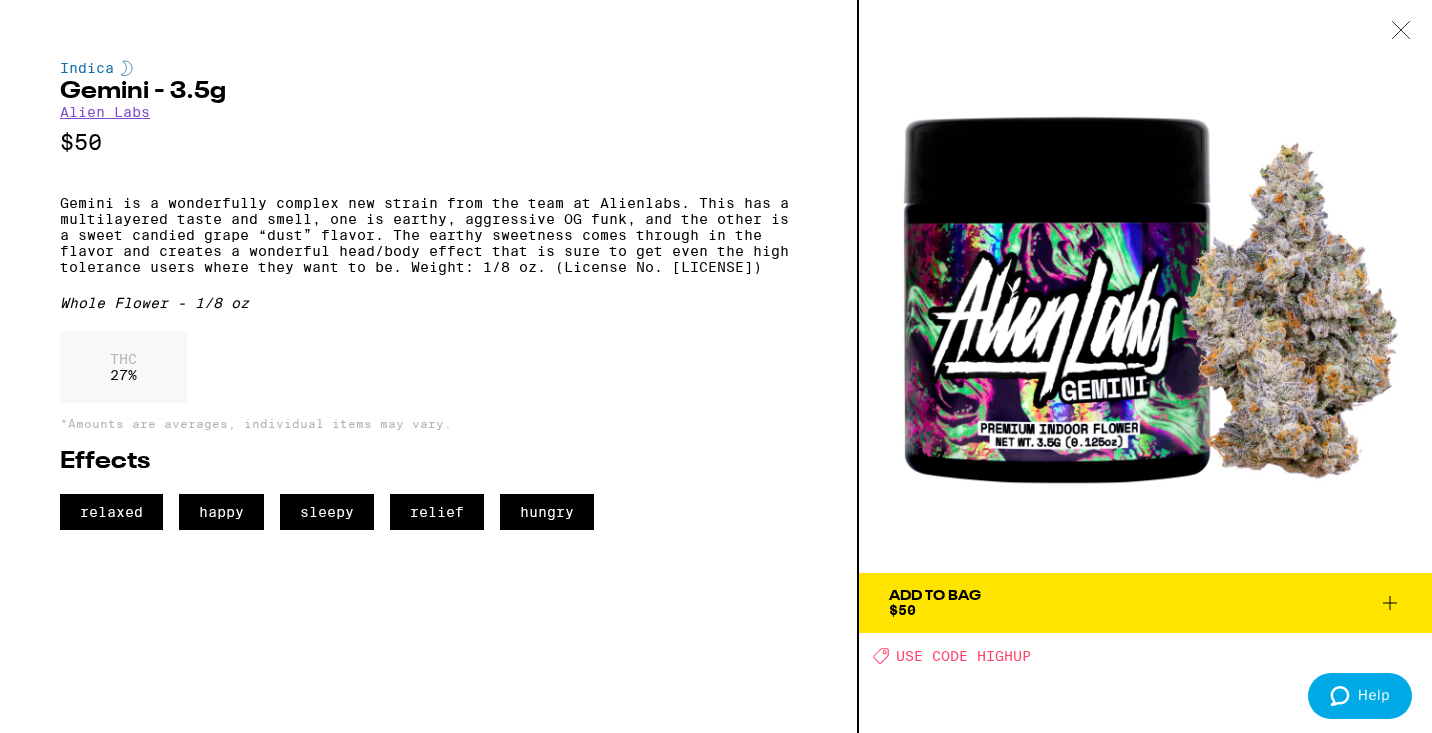 scroll, scrollTop: 601, scrollLeft: 0, axis: vertical 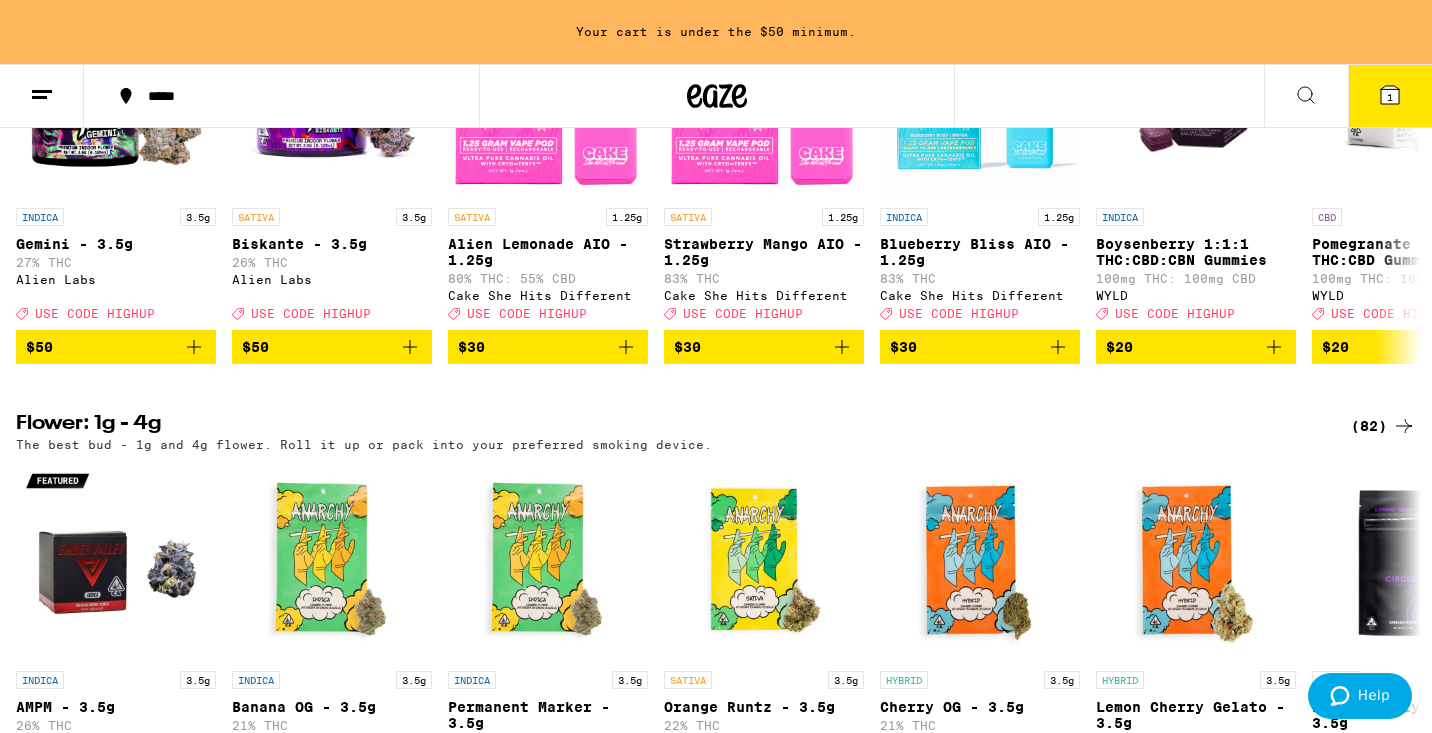 click 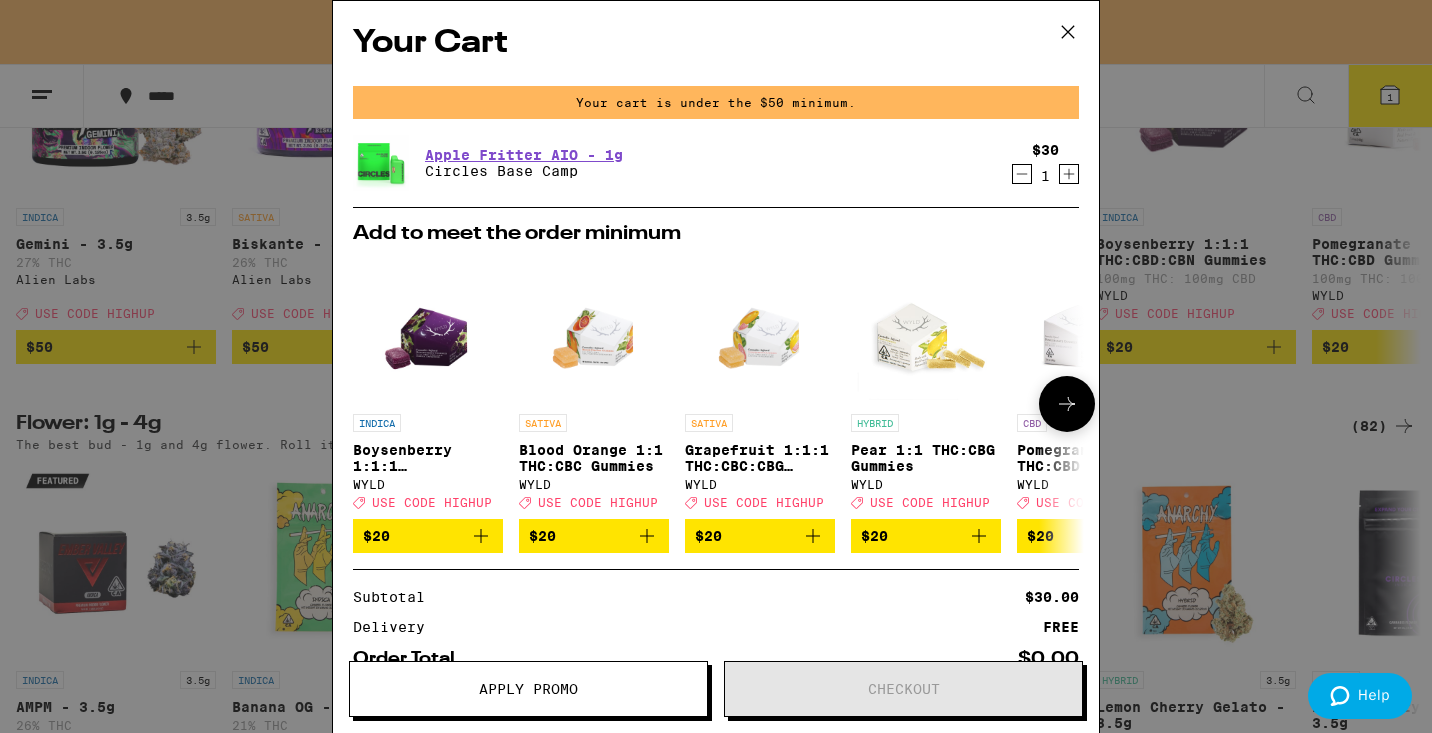 scroll, scrollTop: 131, scrollLeft: 0, axis: vertical 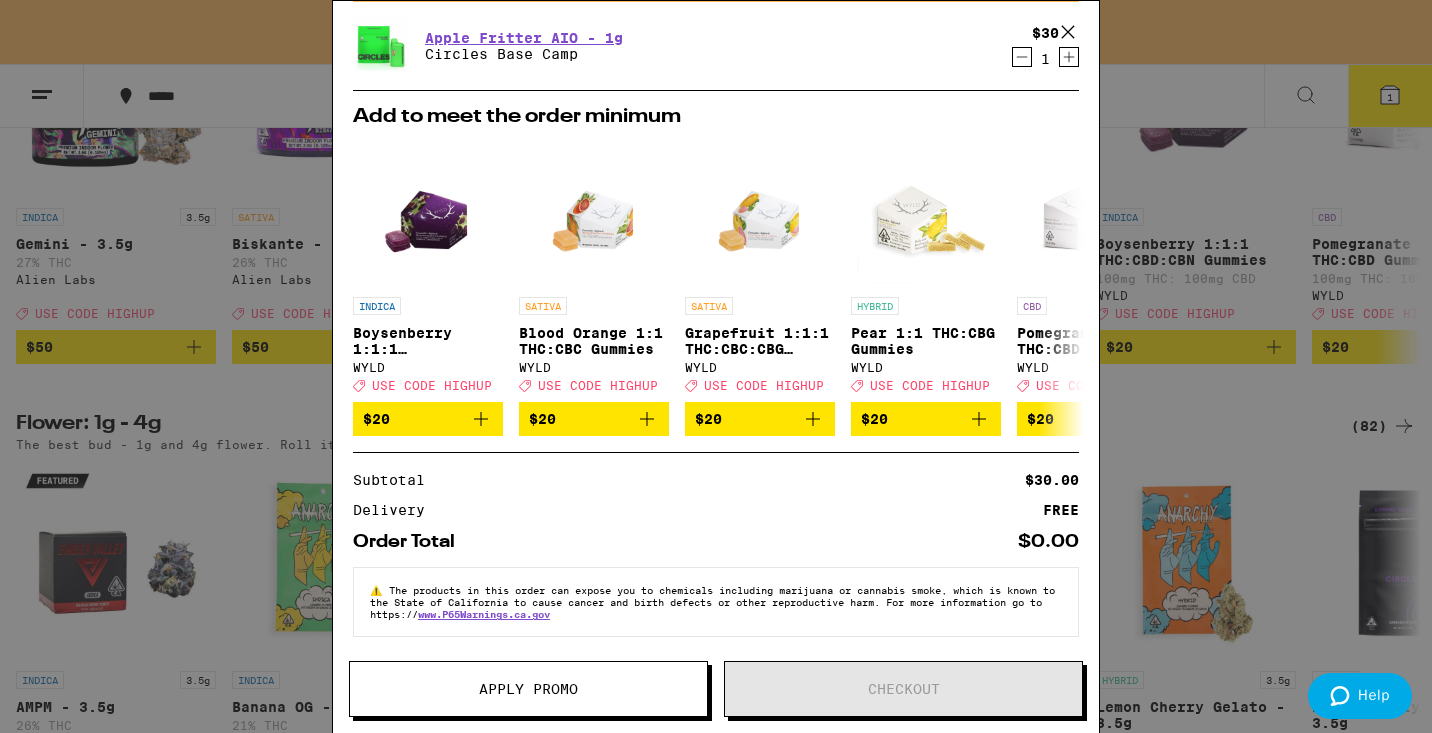 click 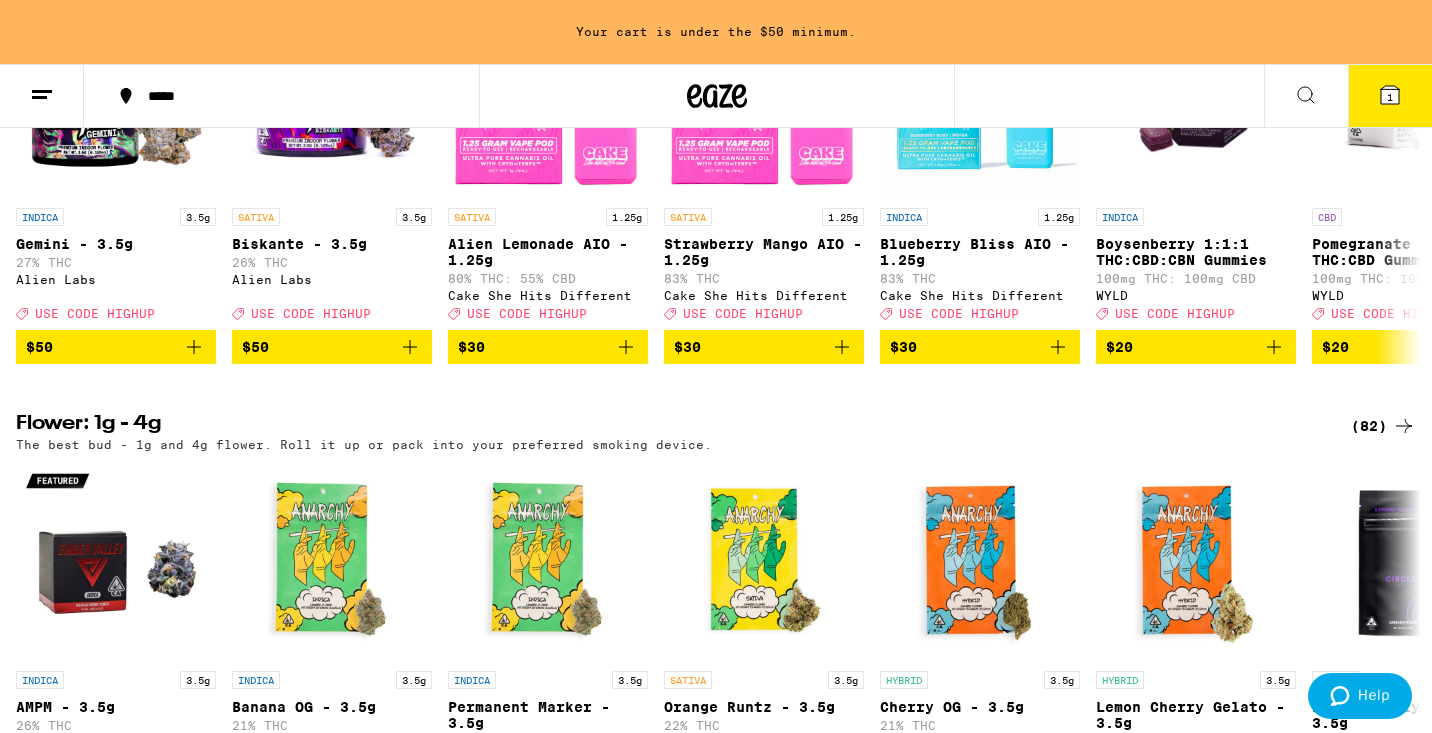 scroll, scrollTop: 373, scrollLeft: 0, axis: vertical 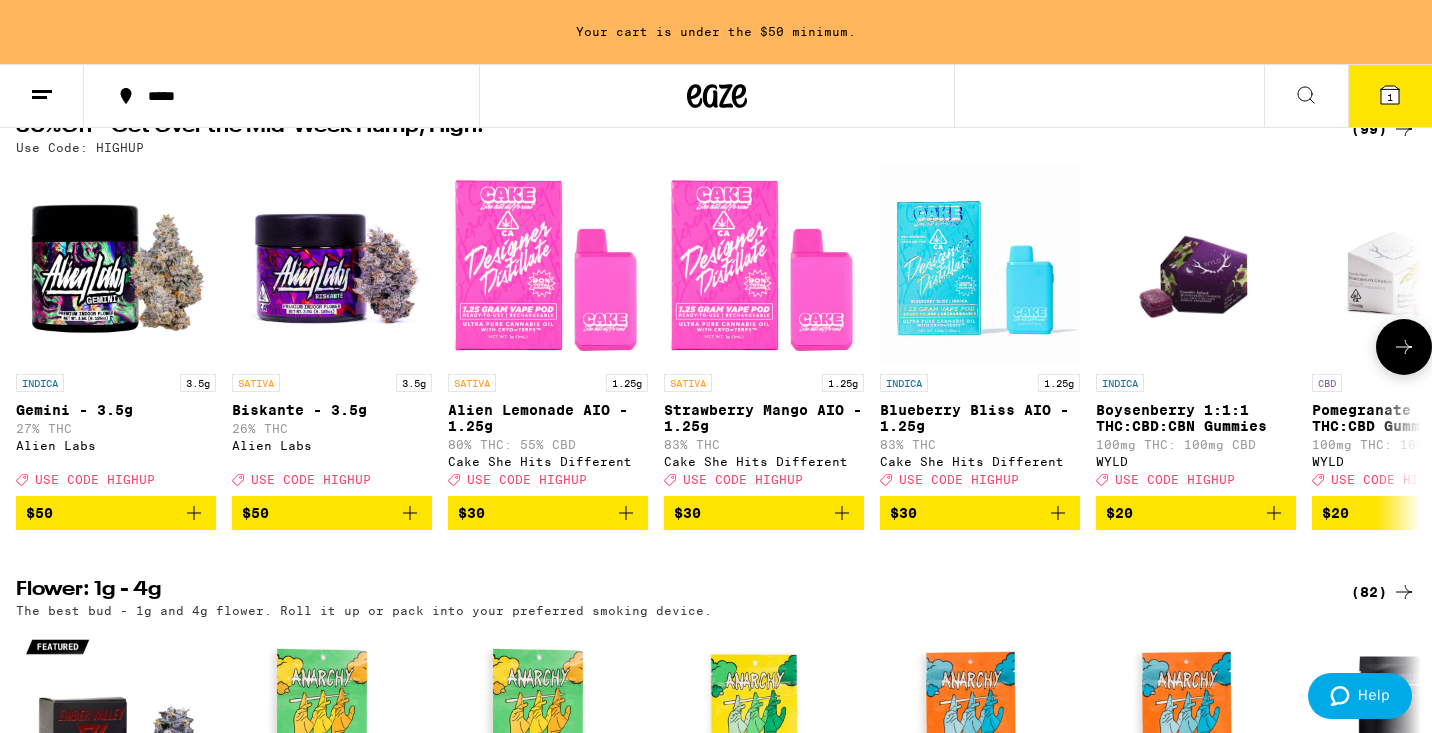 click 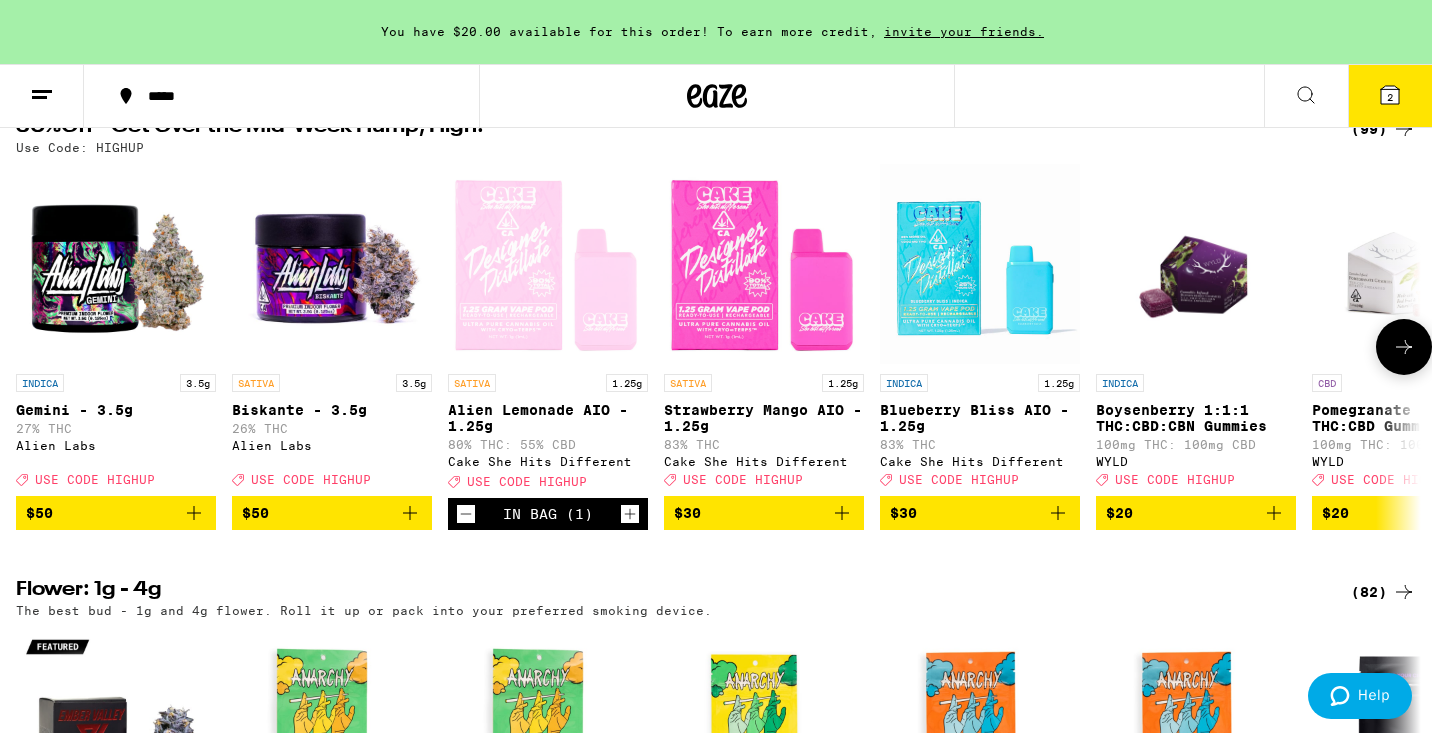 click 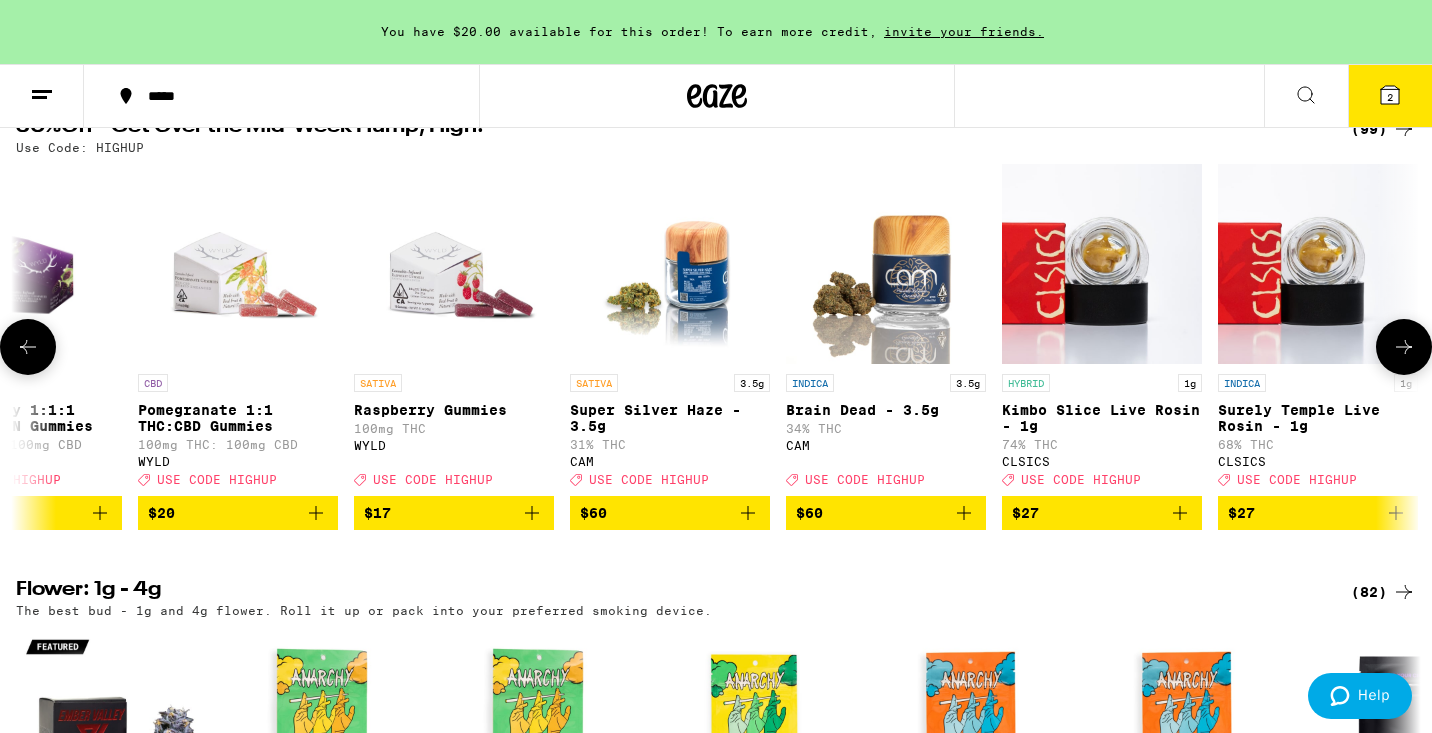 scroll, scrollTop: 0, scrollLeft: 1182, axis: horizontal 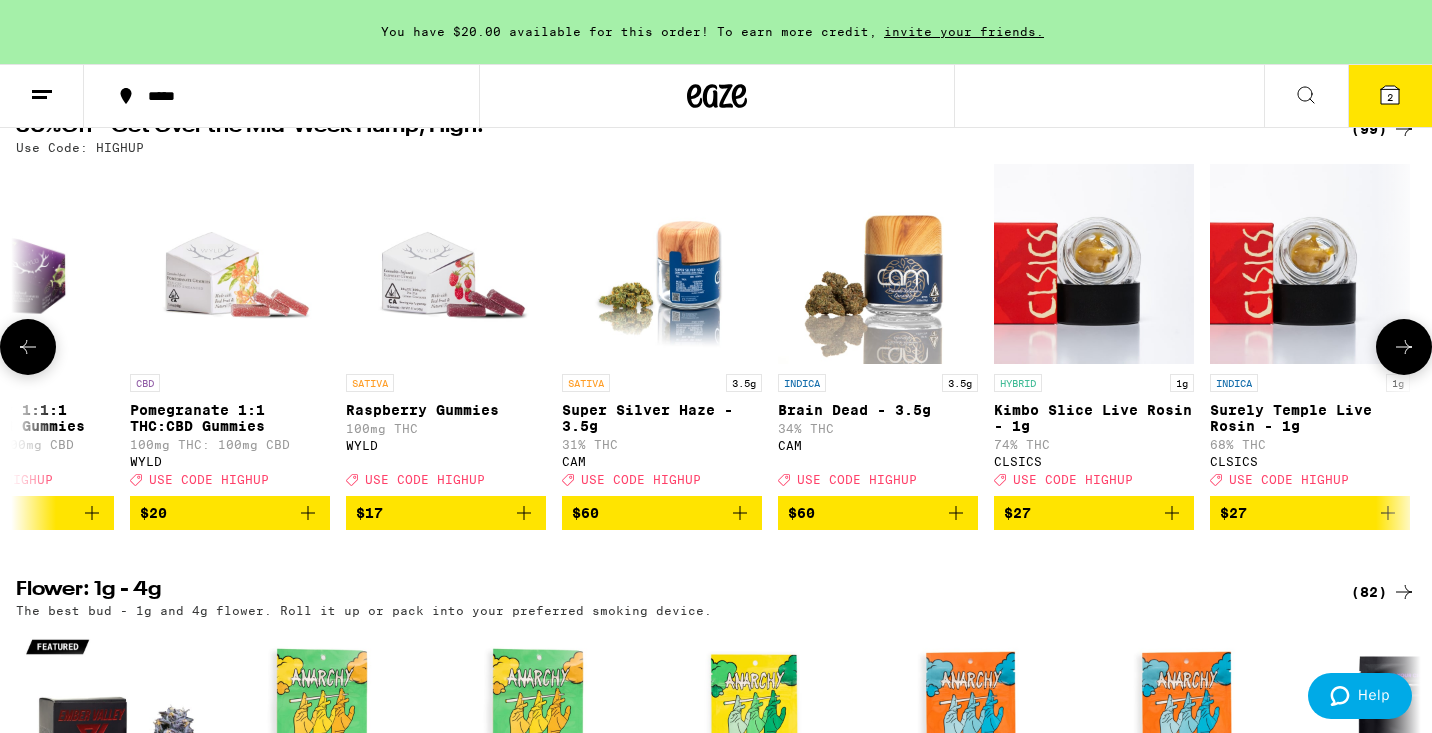 click 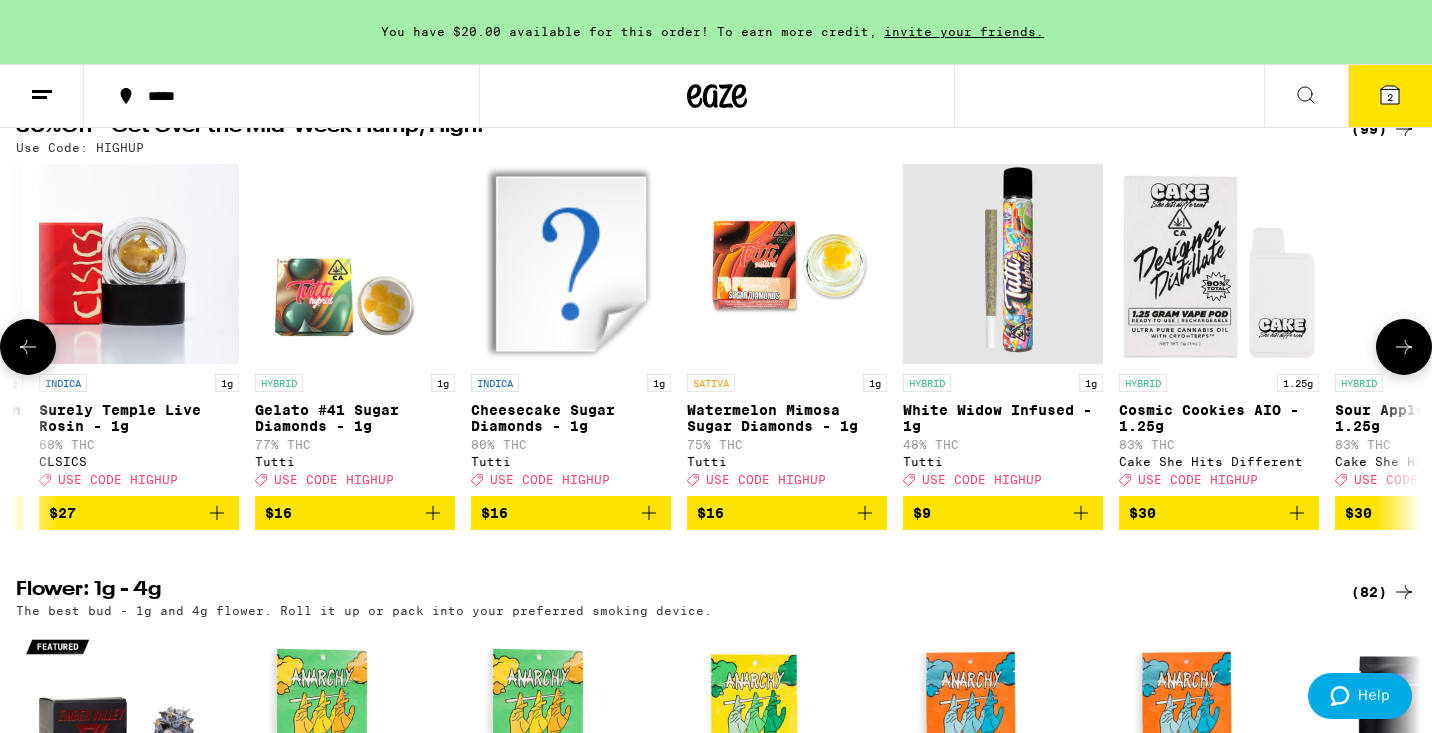 scroll, scrollTop: 0, scrollLeft: 2364, axis: horizontal 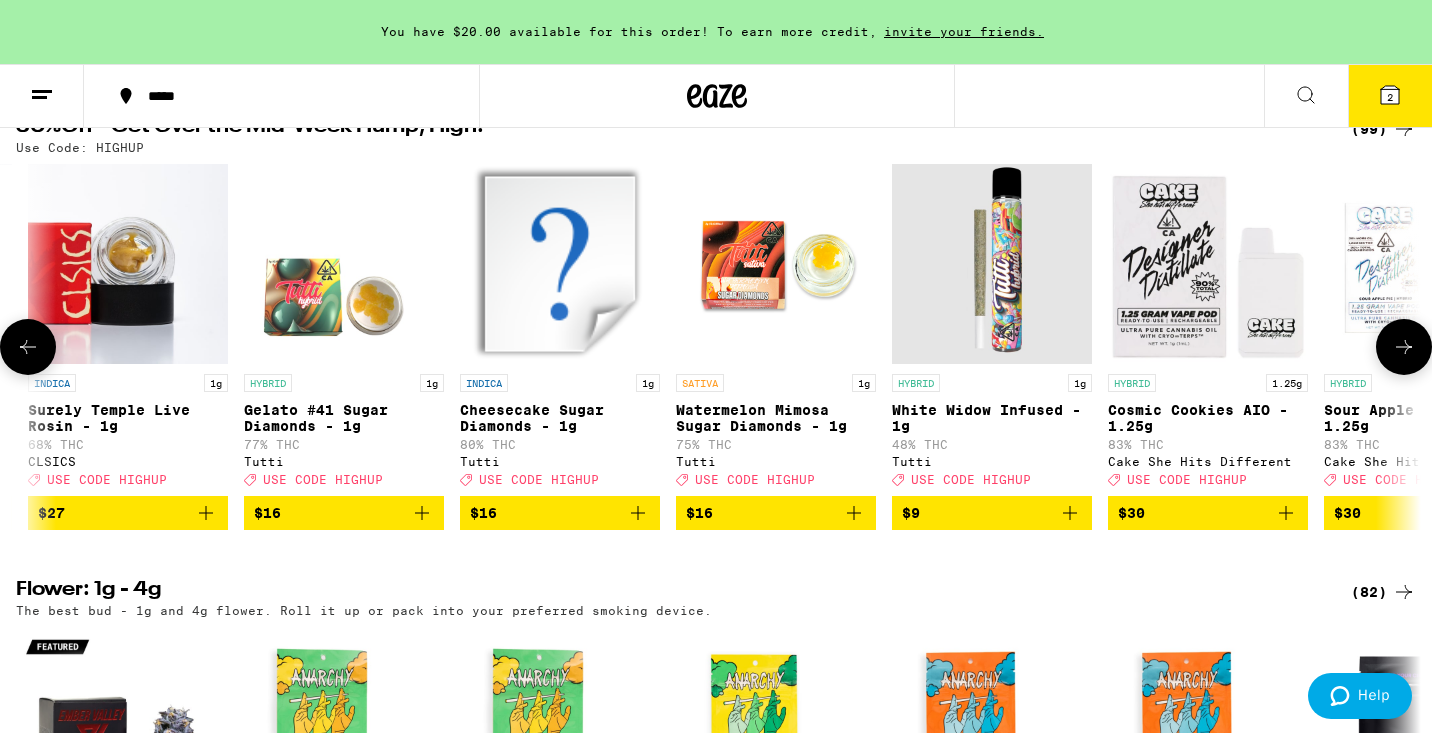 click 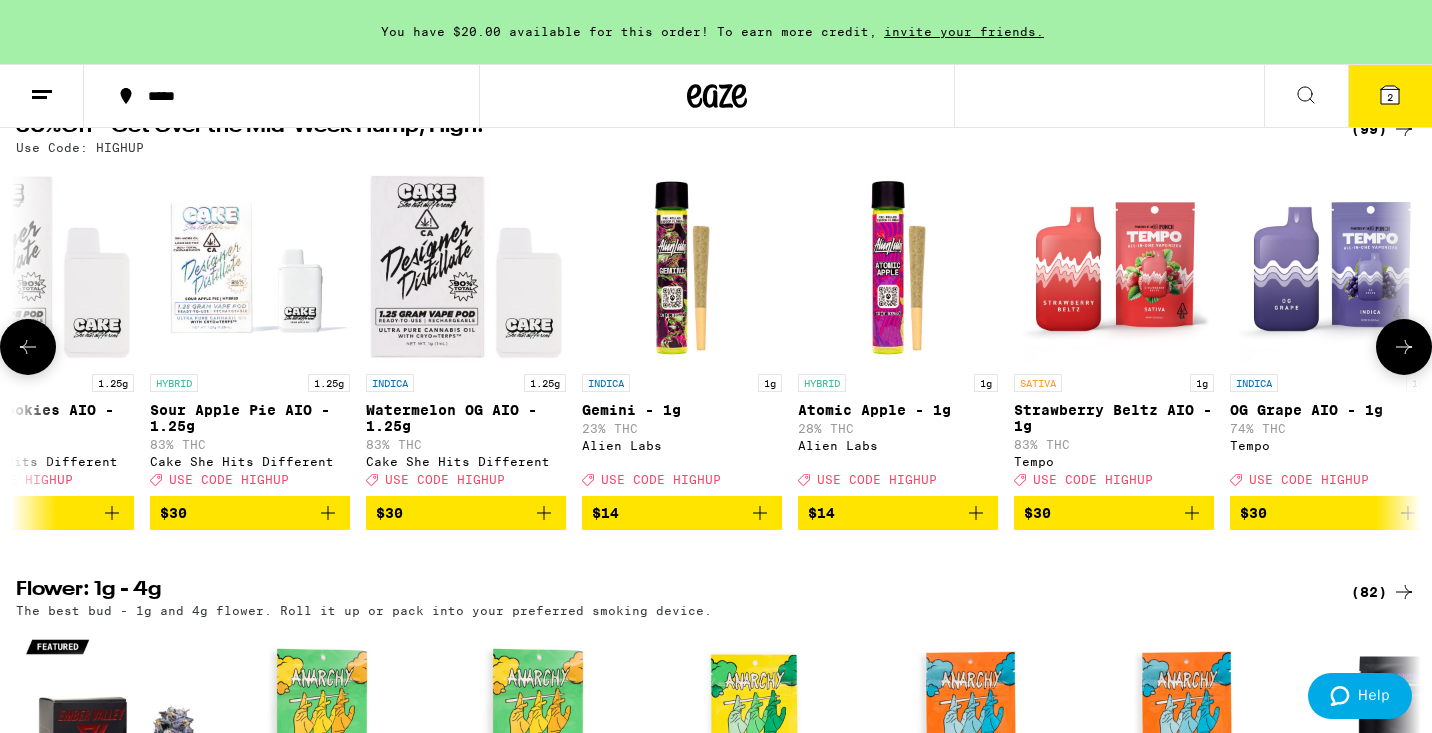 scroll, scrollTop: 0, scrollLeft: 3546, axis: horizontal 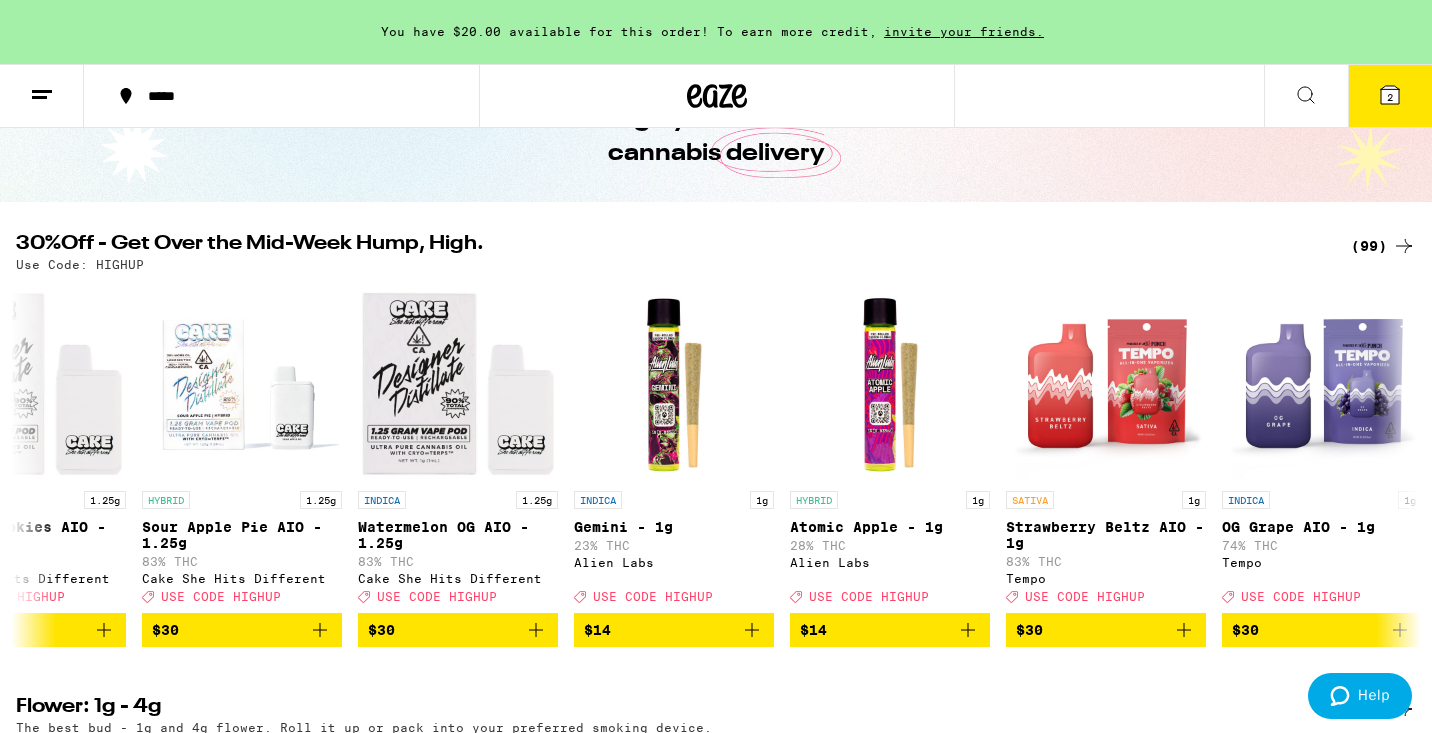 click on "(99)" at bounding box center [1383, 246] 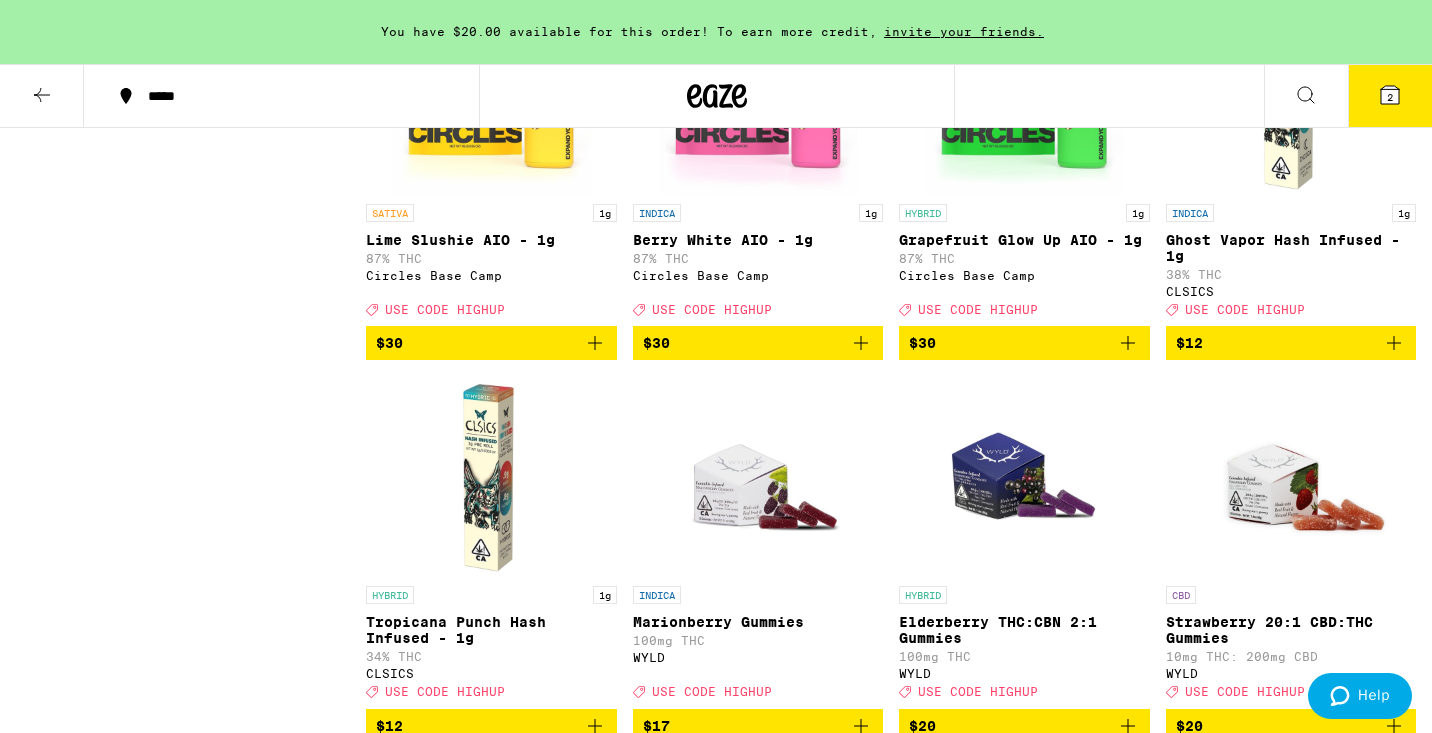 scroll, scrollTop: 5977, scrollLeft: 0, axis: vertical 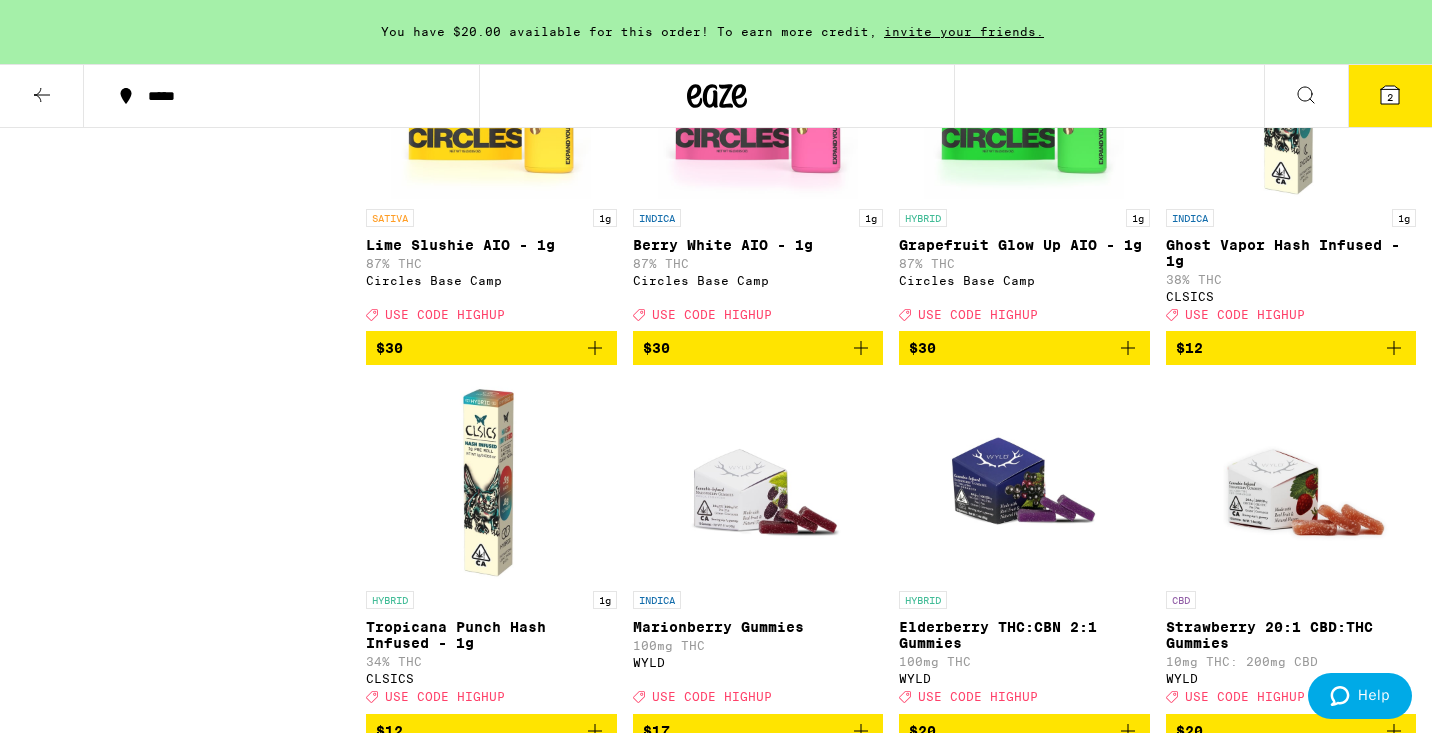 click 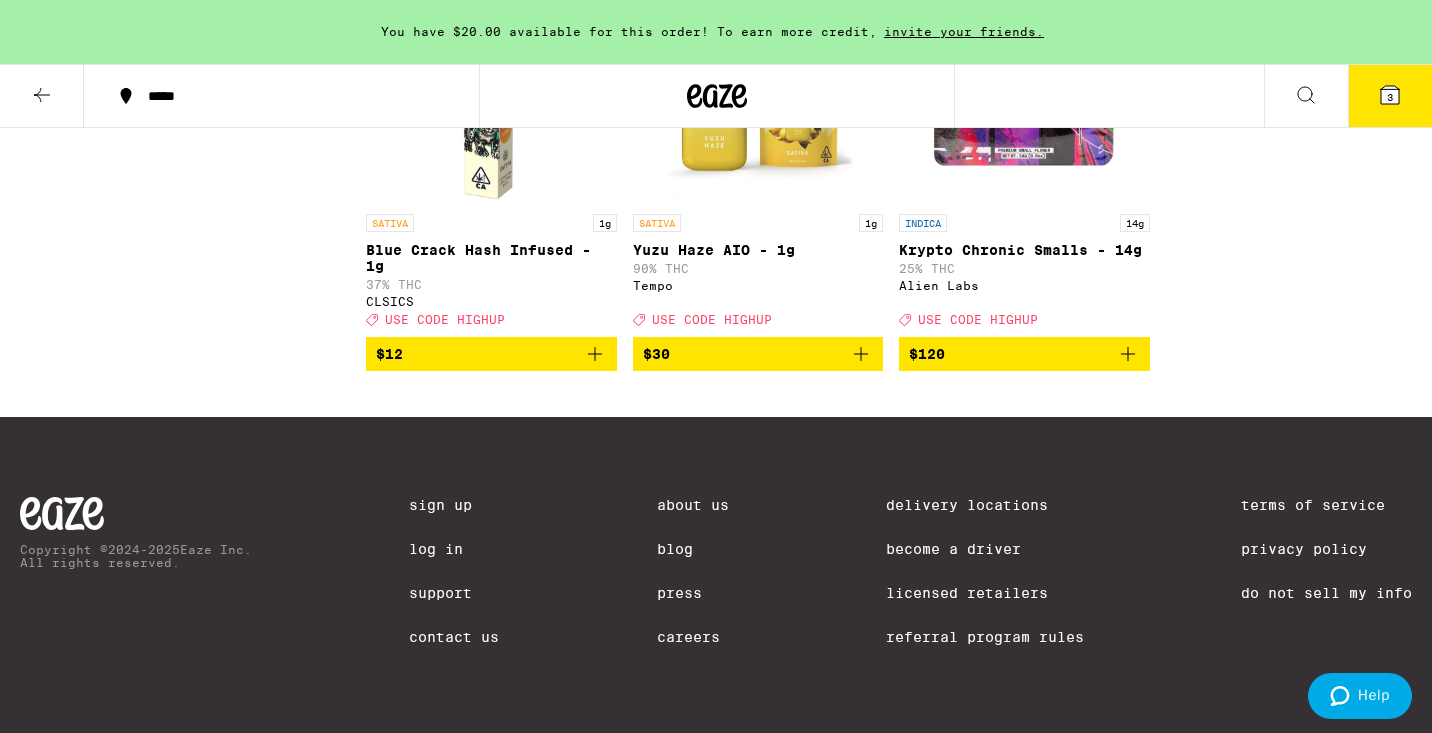 scroll, scrollTop: 9582, scrollLeft: 0, axis: vertical 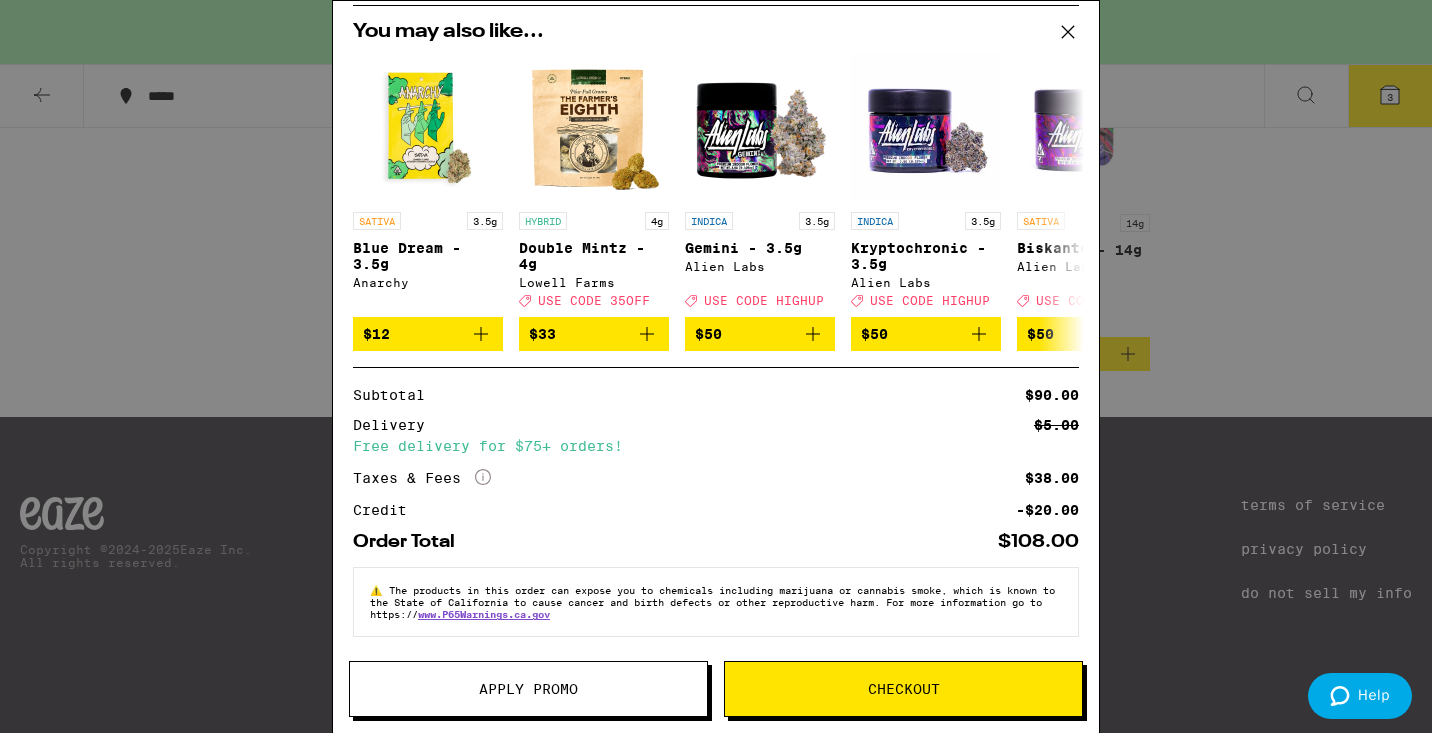 click 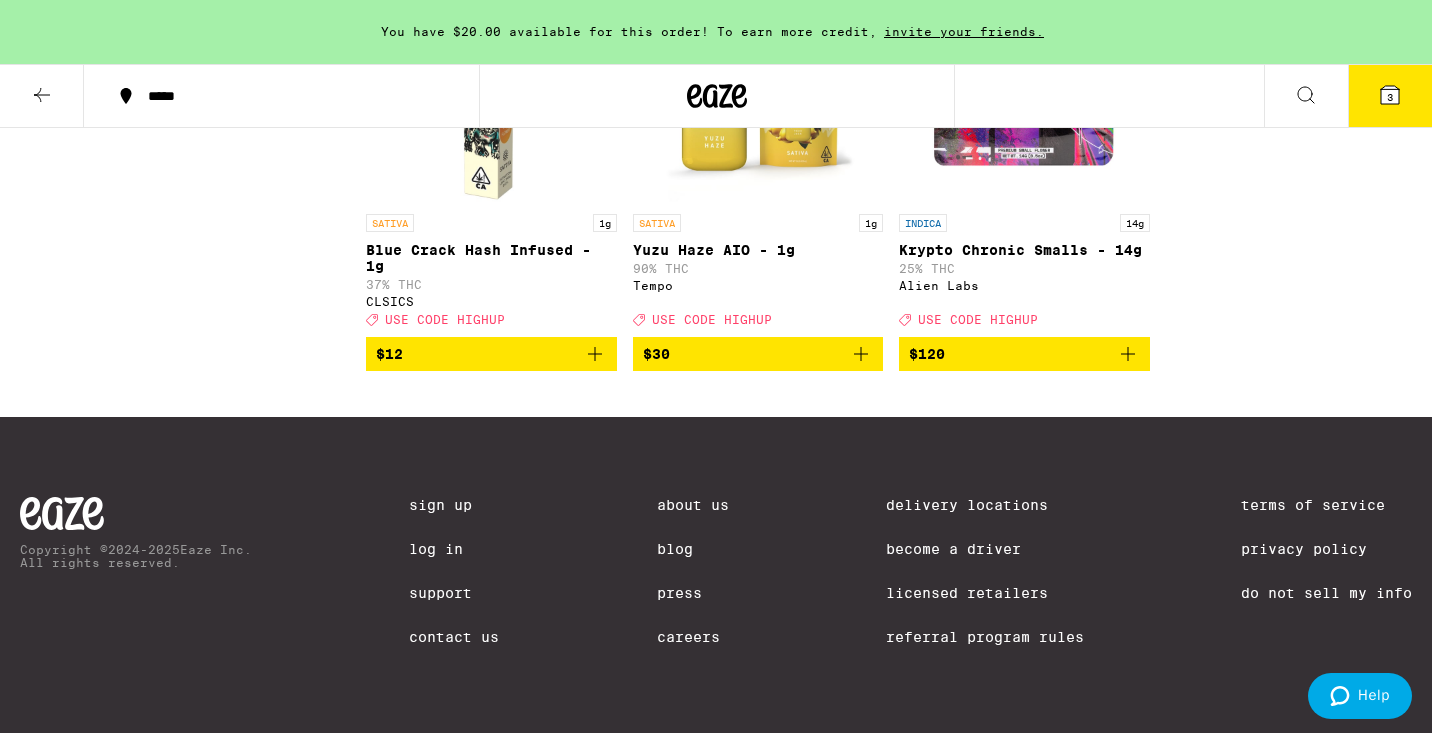 scroll, scrollTop: 9546, scrollLeft: 0, axis: vertical 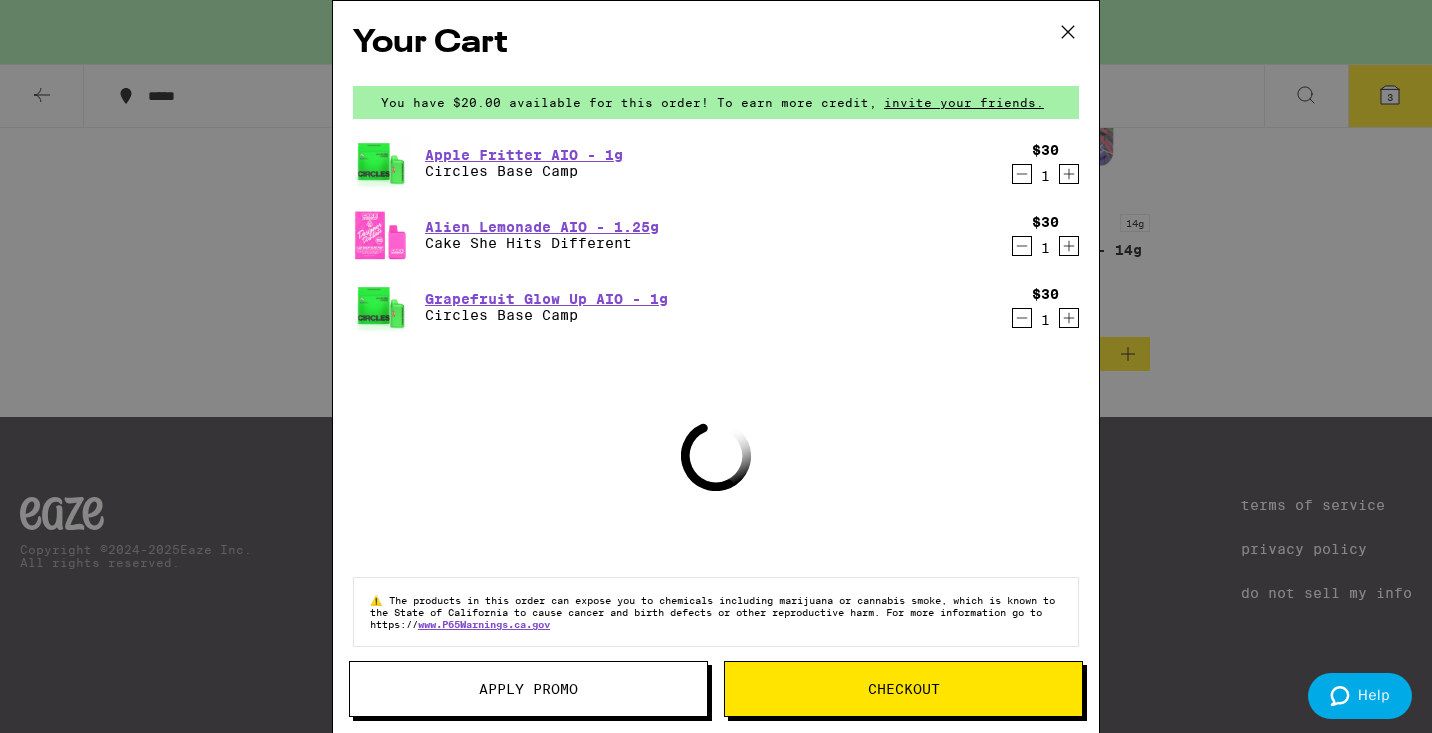 click on "Apply Promo" at bounding box center (528, 689) 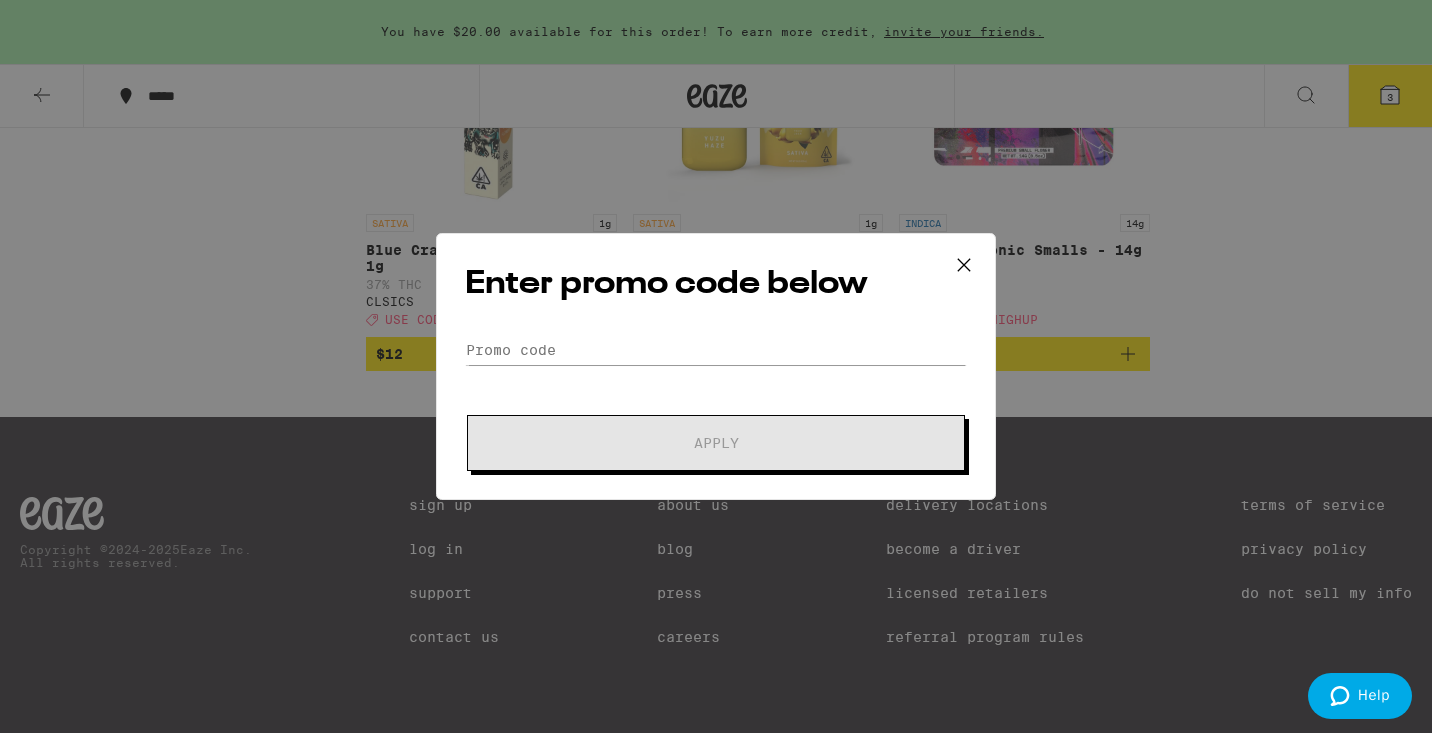 click on "Promo Code Apply" 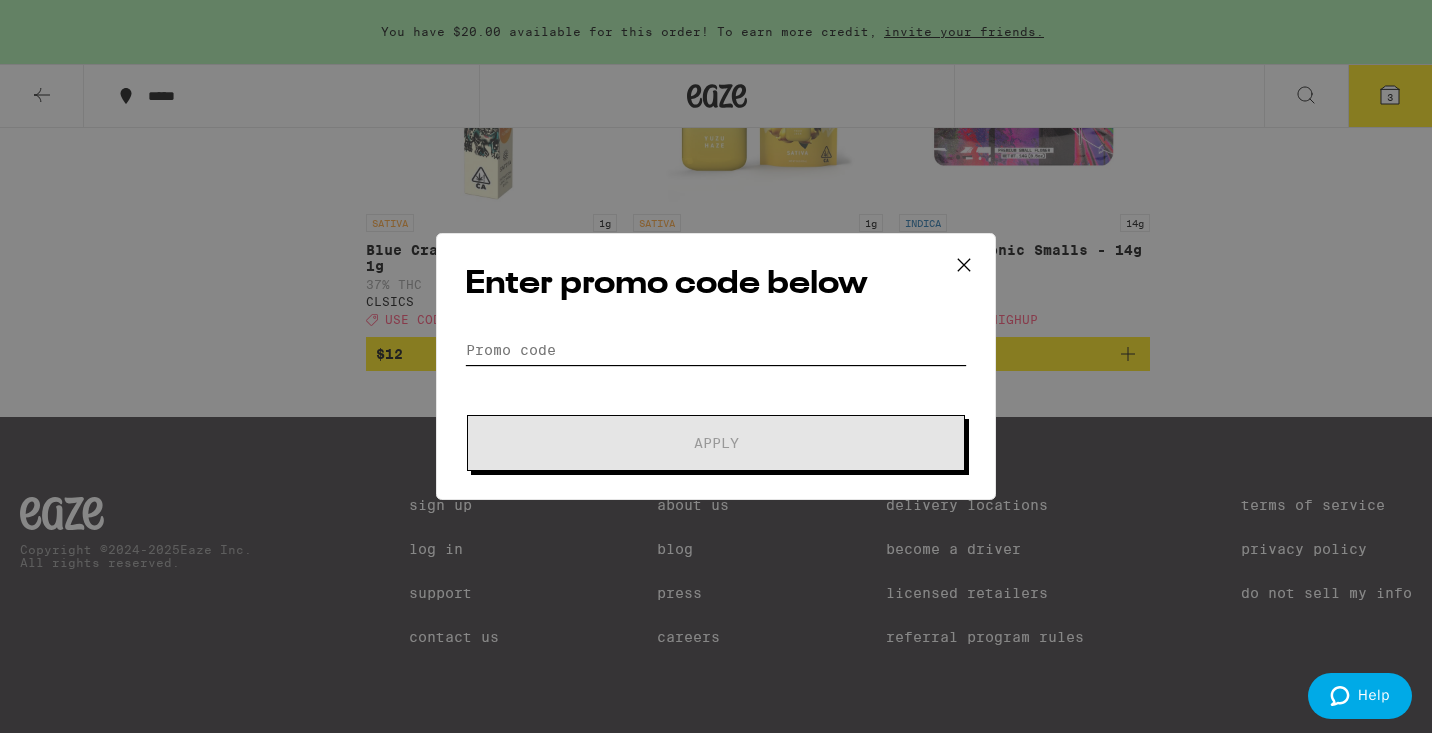 click on "Promo Code" at bounding box center (716, 350) 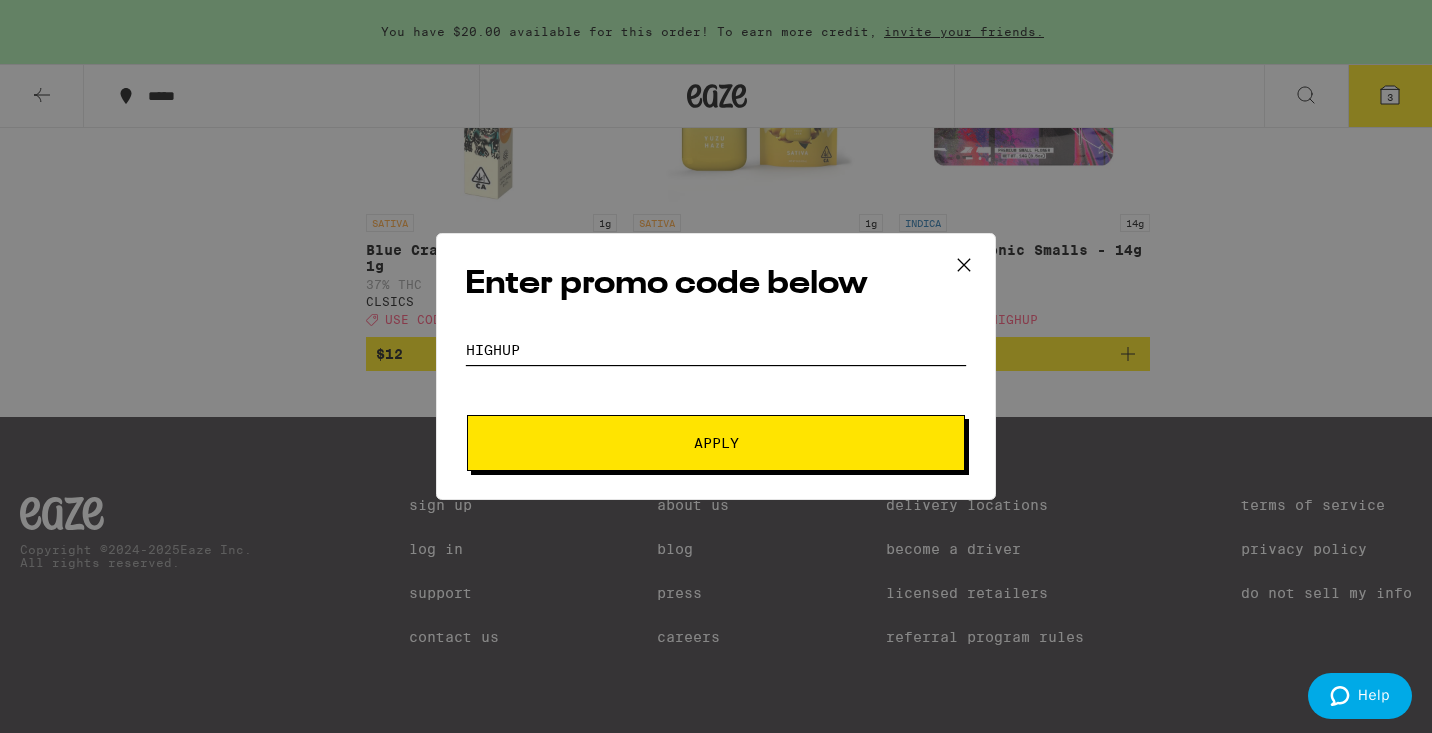 type on "HIGHUP" 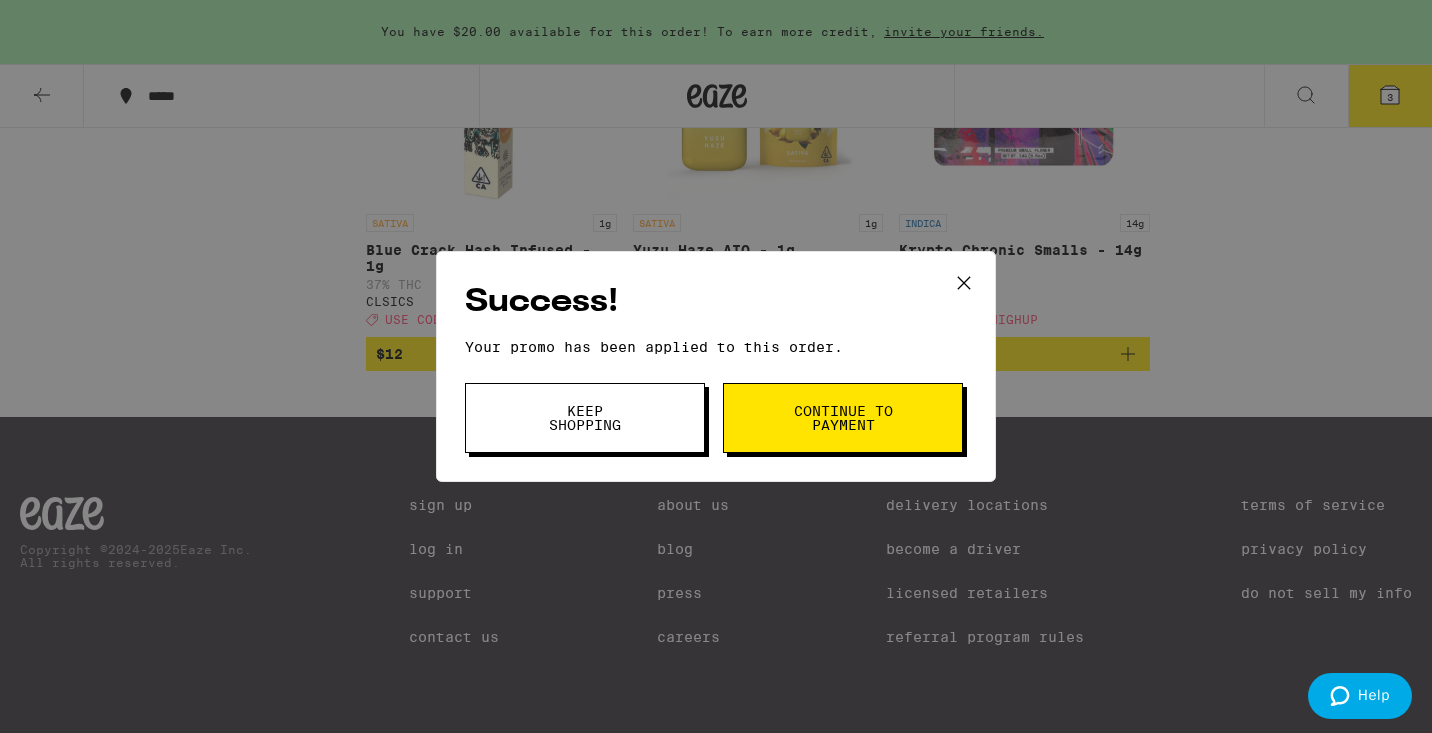 click on "Keep Shopping" at bounding box center [585, 418] 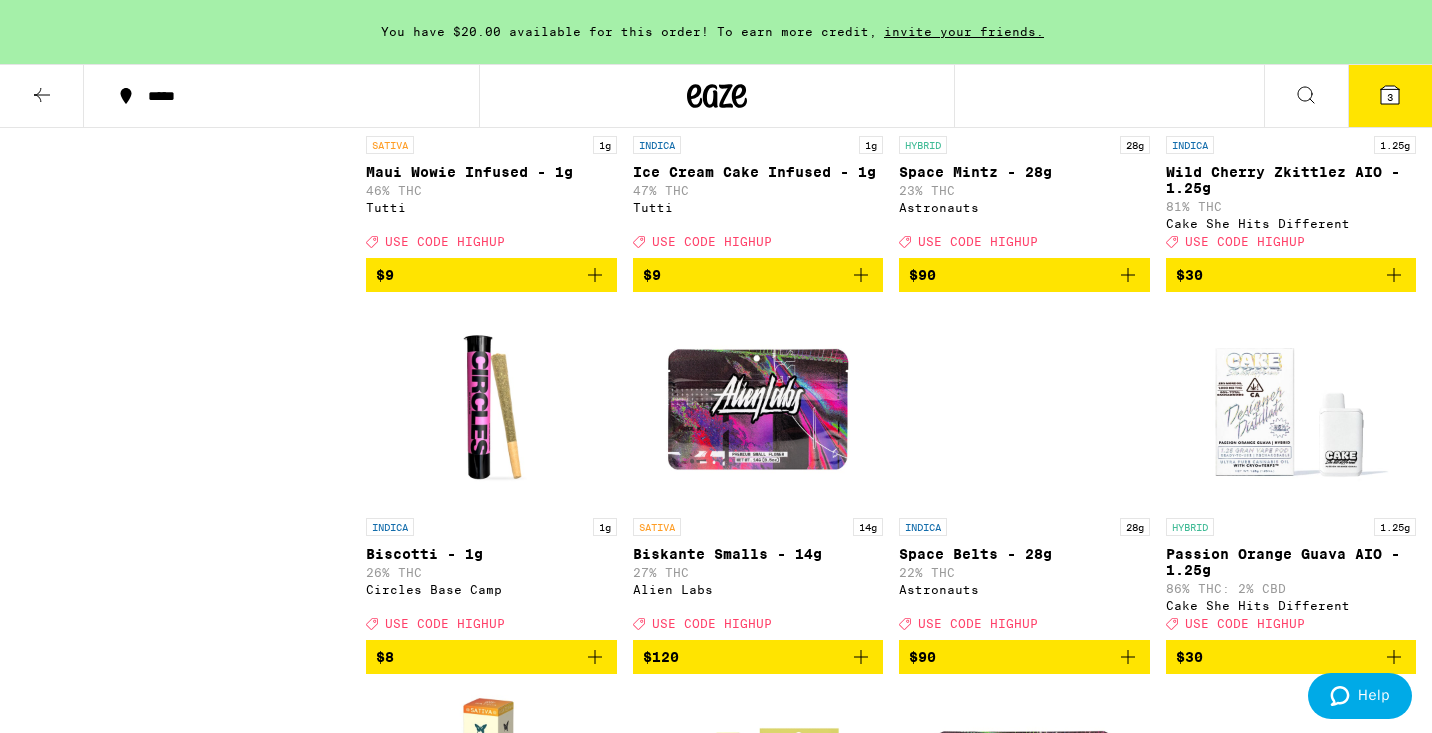 scroll, scrollTop: 8365, scrollLeft: 0, axis: vertical 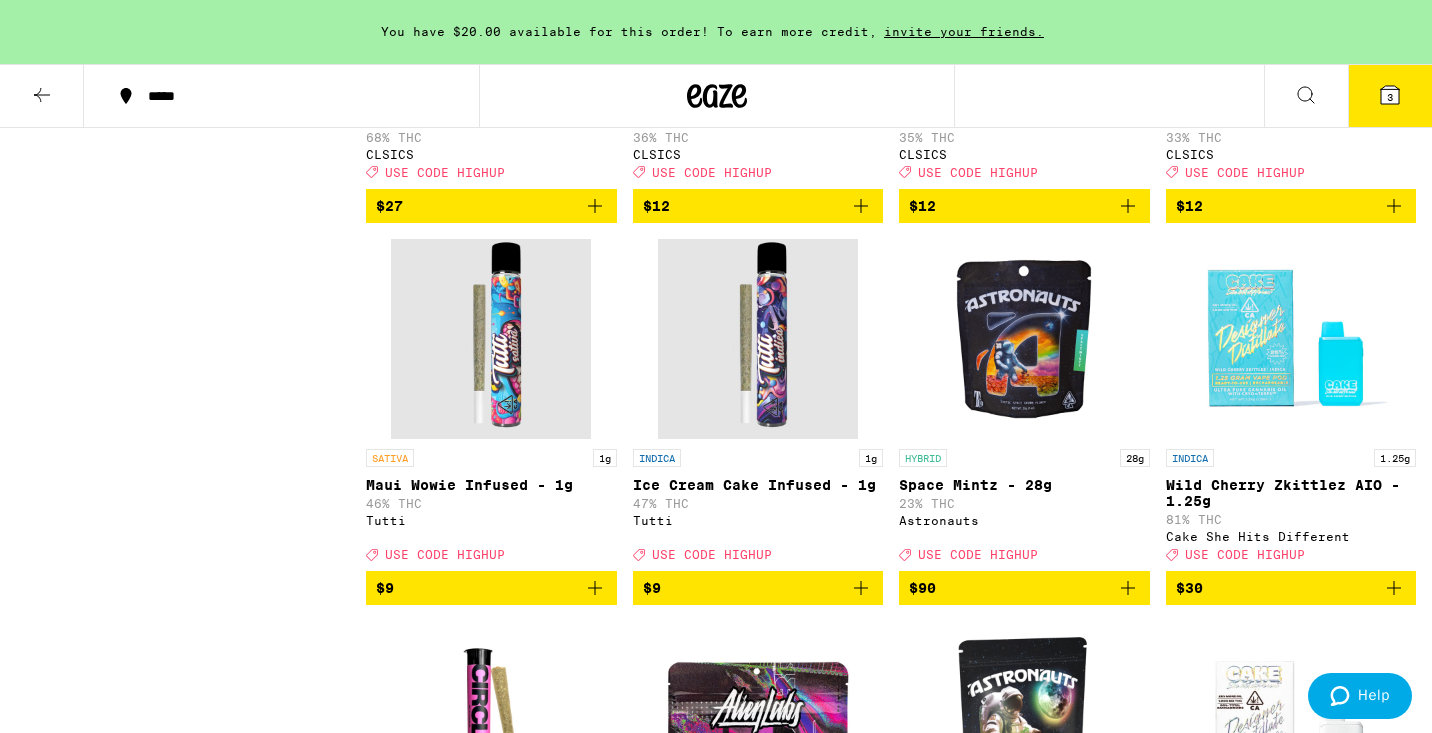 click 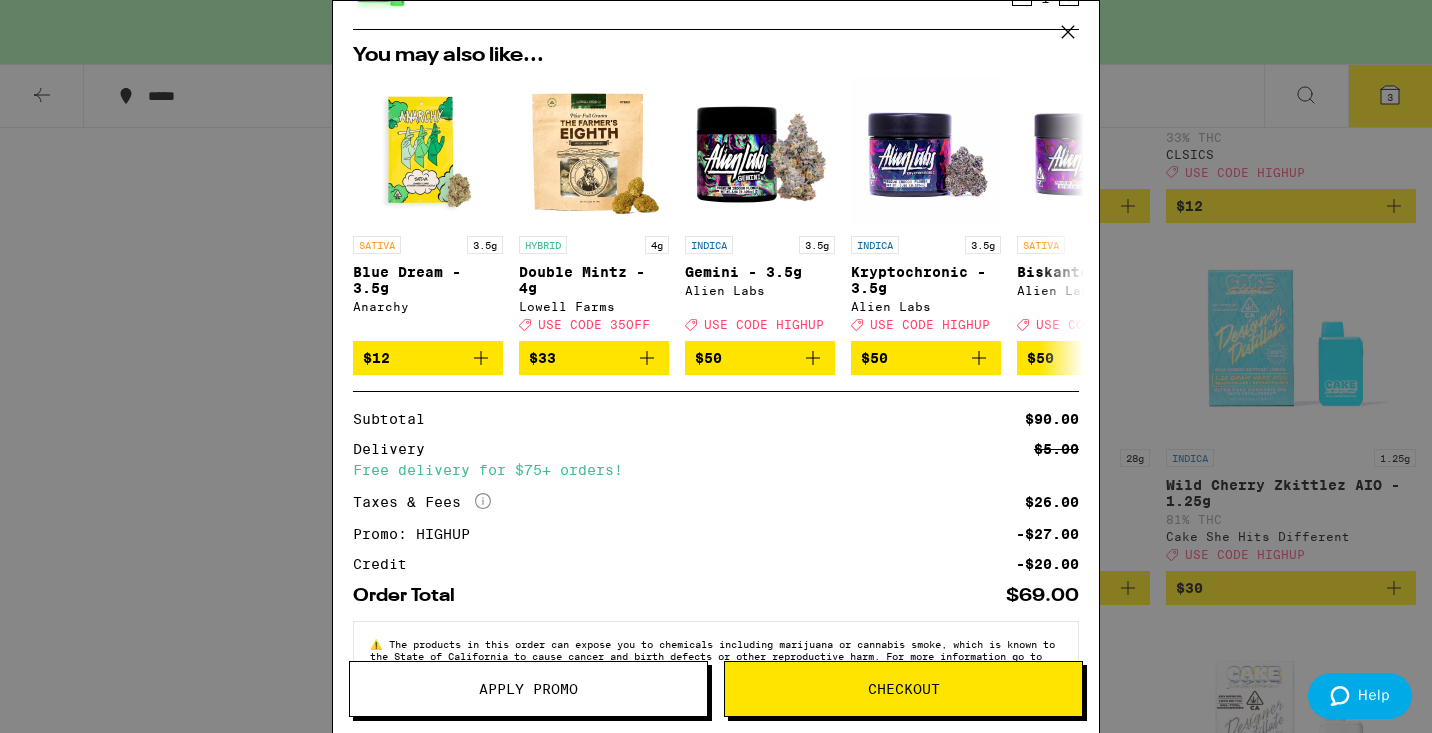 scroll, scrollTop: 0, scrollLeft: 0, axis: both 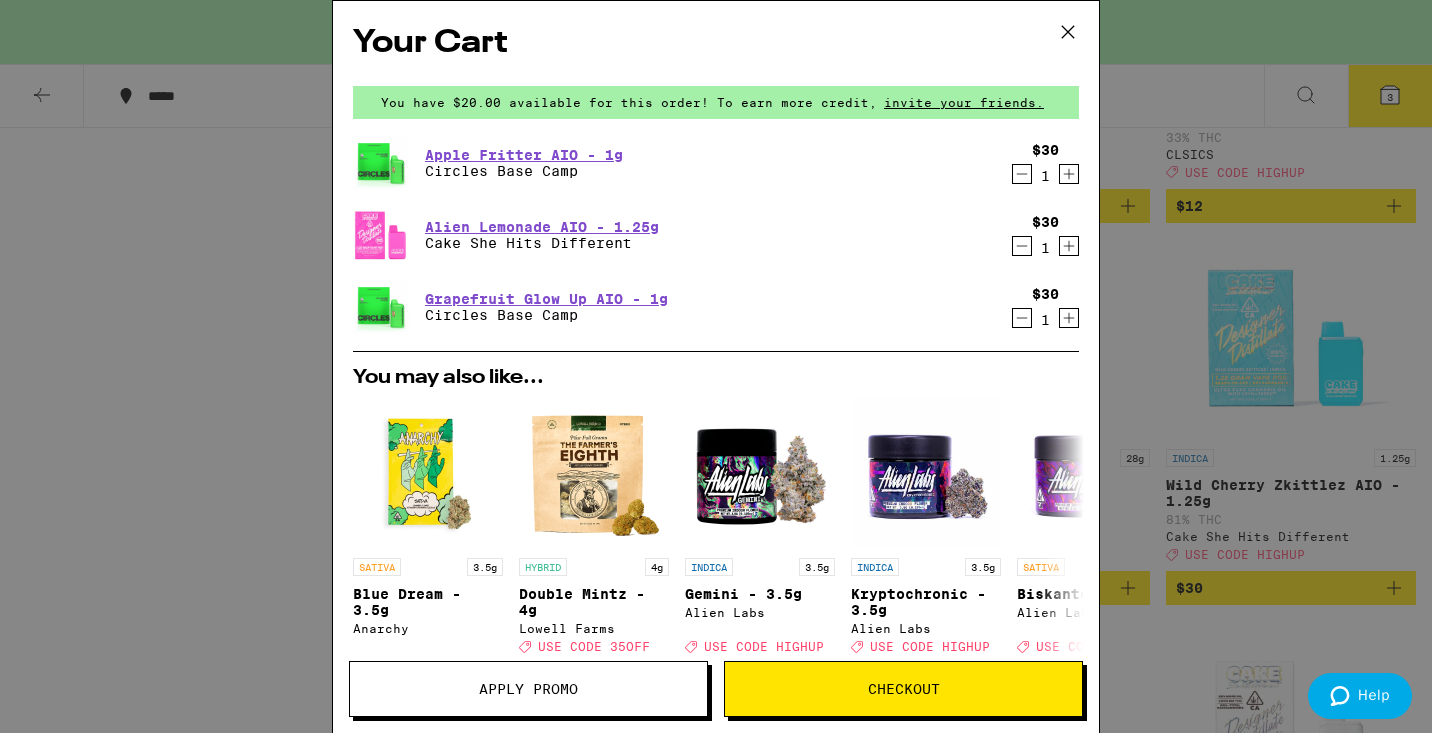 click 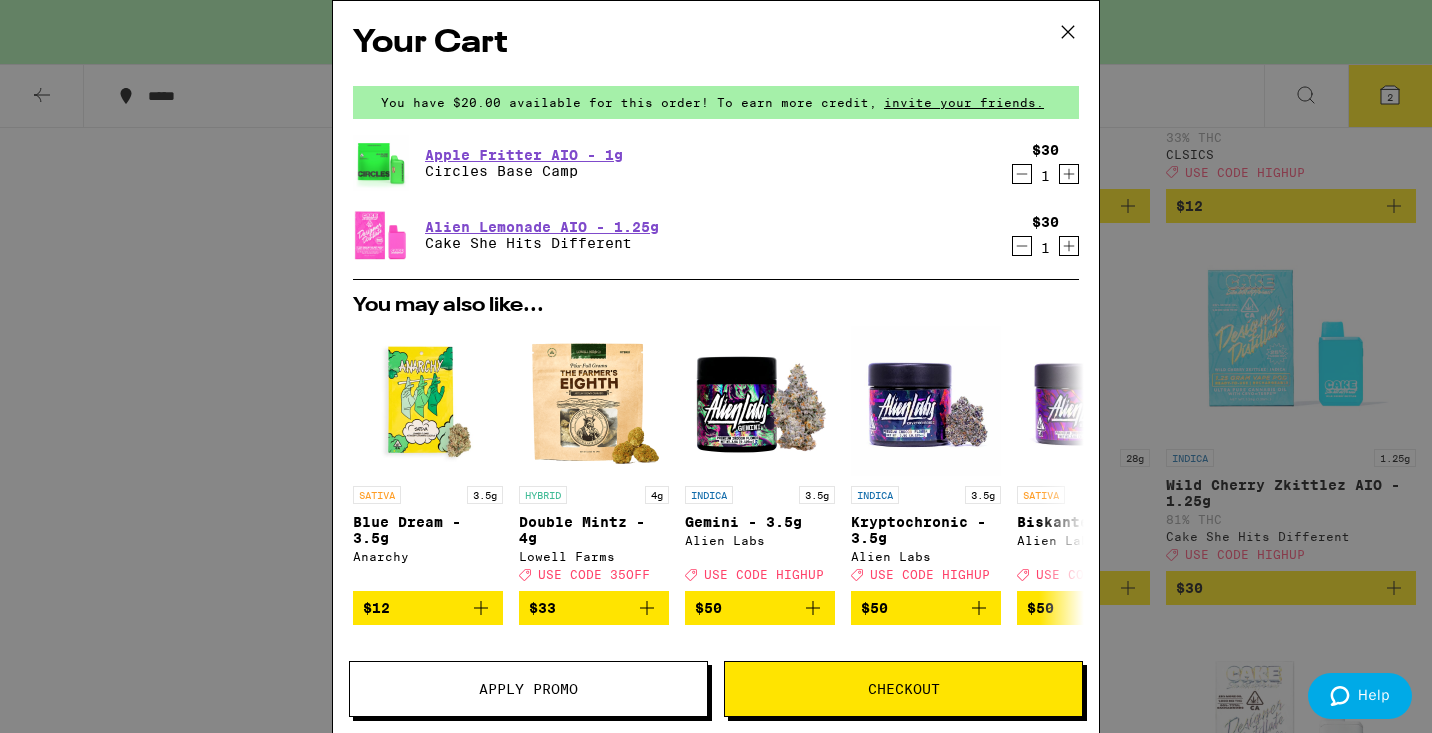 click 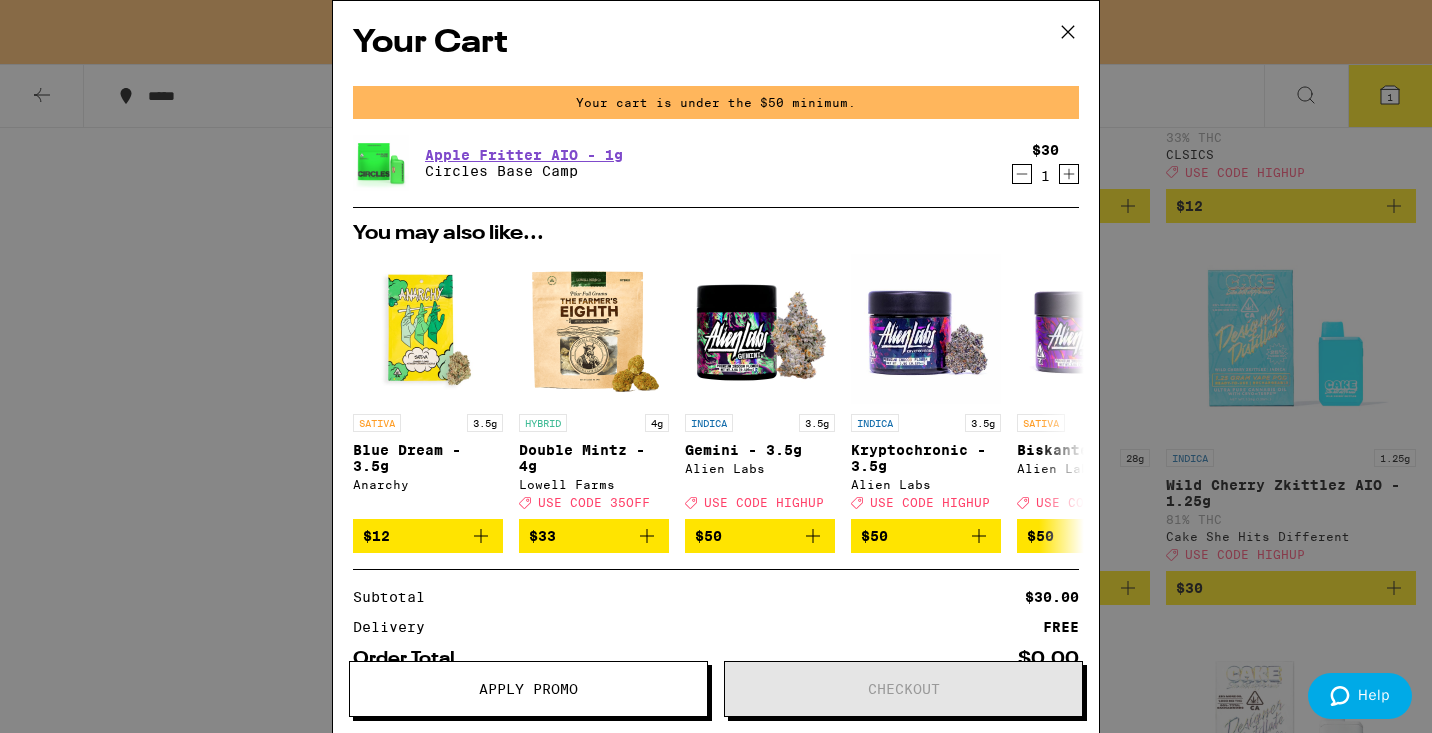click on "Your Cart Your cart is under the $50 minimum. Apple Fritter AIO - 1g Circles Base Camp $30 1 You may also like... SATIVA 3.5g Blue Dream - 3.5g Anarchy $12 HYBRID 4g Double Mintz - 4g Lowell Farms Deal Created with Sketch. USE CODE 35OFF $33 INDICA 3.5g Gemini - 3.5g Alien Labs Deal Created with Sketch. USE CODE HIGHUP $50 INDICA 3.5g Kryptochronic - 3.5g Alien Labs Deal Created with Sketch. USE CODE HIGHUP $50 SATIVA 3.5g Biskante - 3.5g Alien Labs Deal Created with Sketch. USE CODE HIGHUP $50 INDICA 3.5g Melted Strawberries - 3.5g Ember Valley Deal Created with Sketch. USE CODE 35OFF $50 INDICA 3.5g Brain Dead - 3.5g CAM Deal Created with Sketch. USE CODE HIGHUP $60 SATIVA 3.5g Super Silver Haze - 3.5g CAM Deal Created with Sketch. USE CODE HIGHUP $60 INDICA 3.5g Banana OG - 3.5g Anarchy $12 INDICA 3.5g Permanent Marker - 3.5g Anarchy $12 Subtotal $30.00 Delivery FREE Order Total $0.00 ⚠️ www.P65Warnings.ca.gov Apply Promo Checkout" at bounding box center [716, 366] 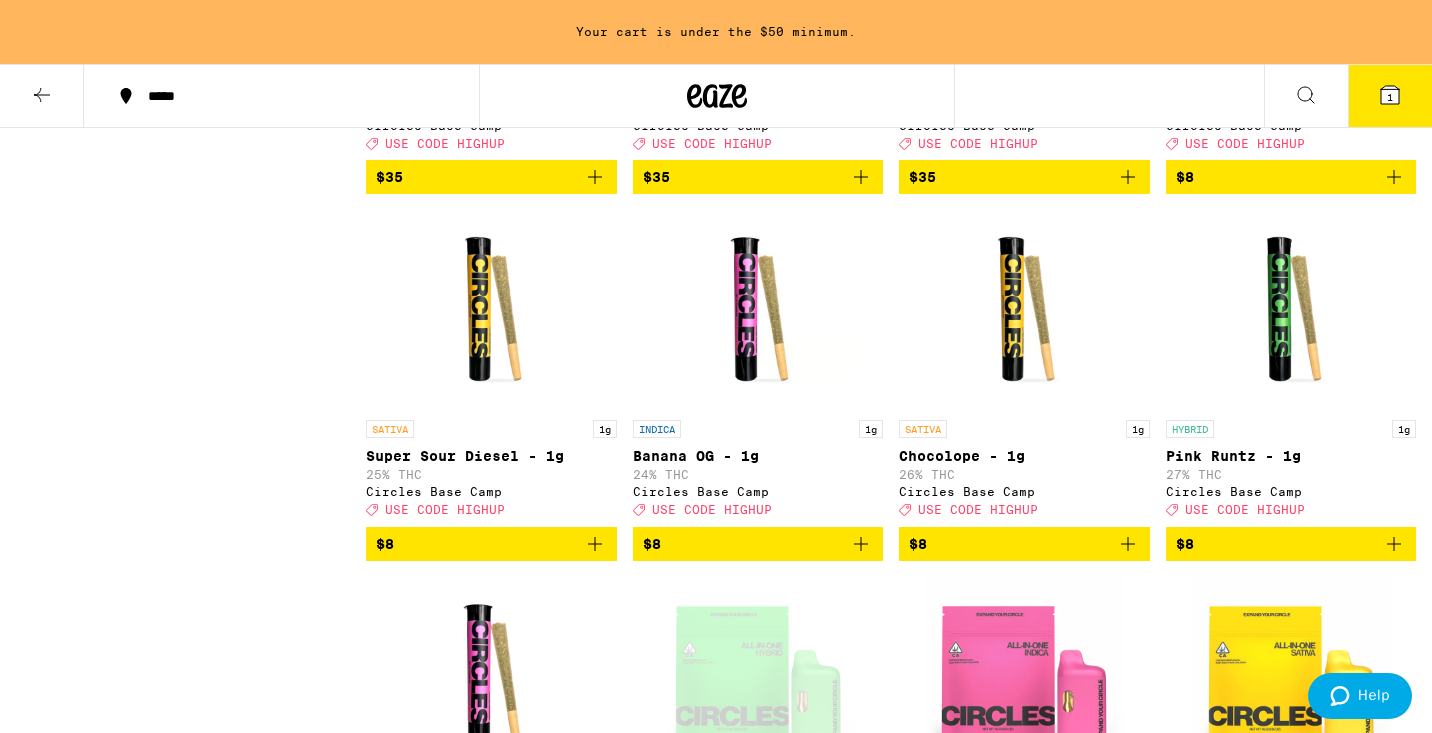 scroll, scrollTop: 5036, scrollLeft: 0, axis: vertical 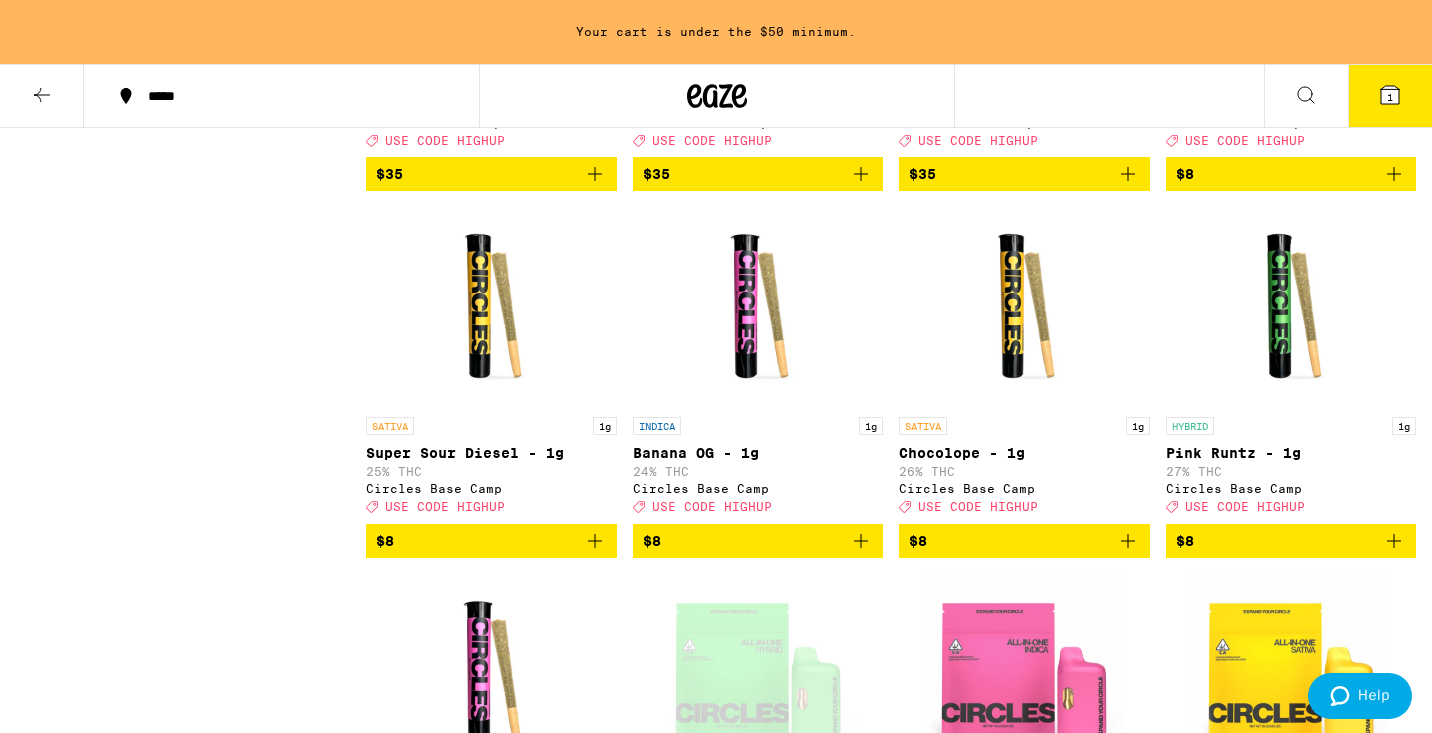 click on "INDICA 1g Banana OG - 1g 24% THC Circles Base Camp Deal Created with Sketch. USE CODE HIGHUP" at bounding box center [758, 365] 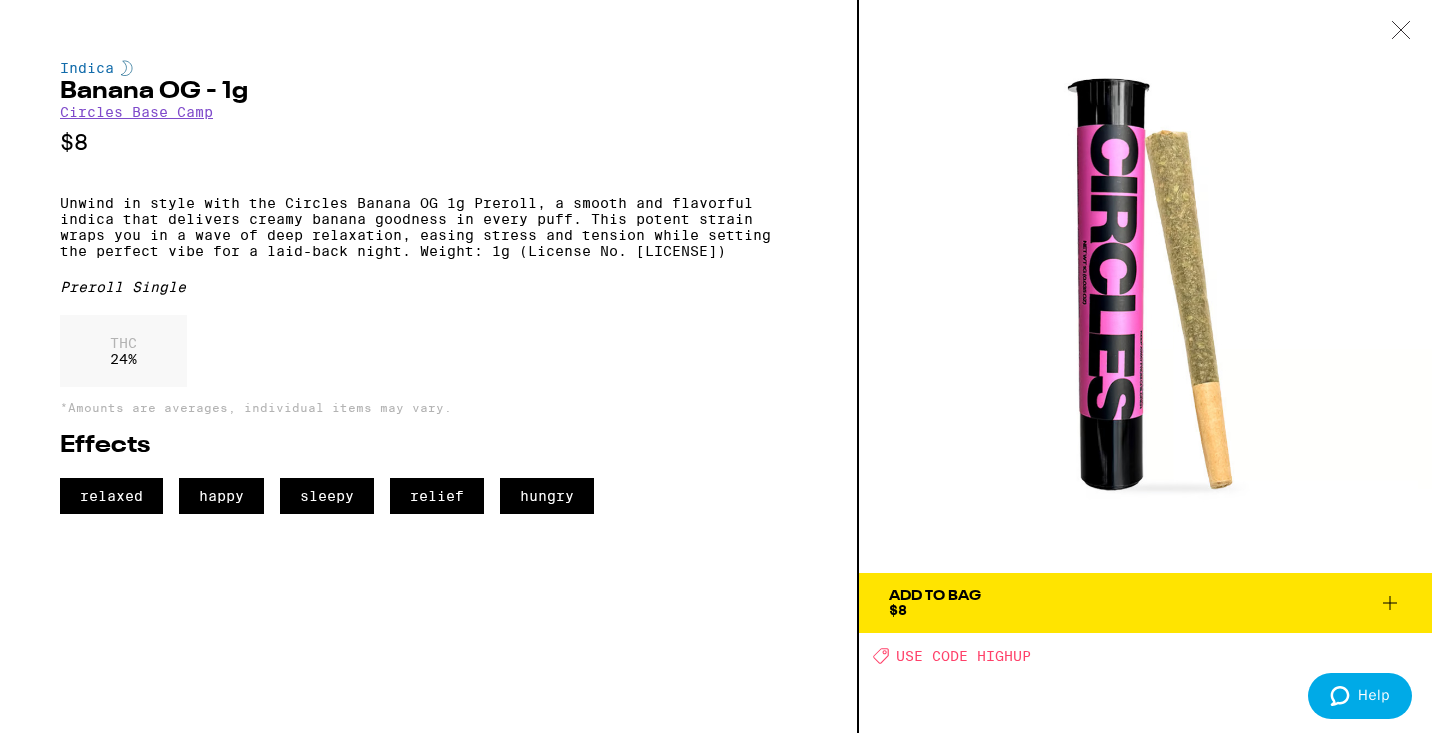 click at bounding box center [1401, 31] 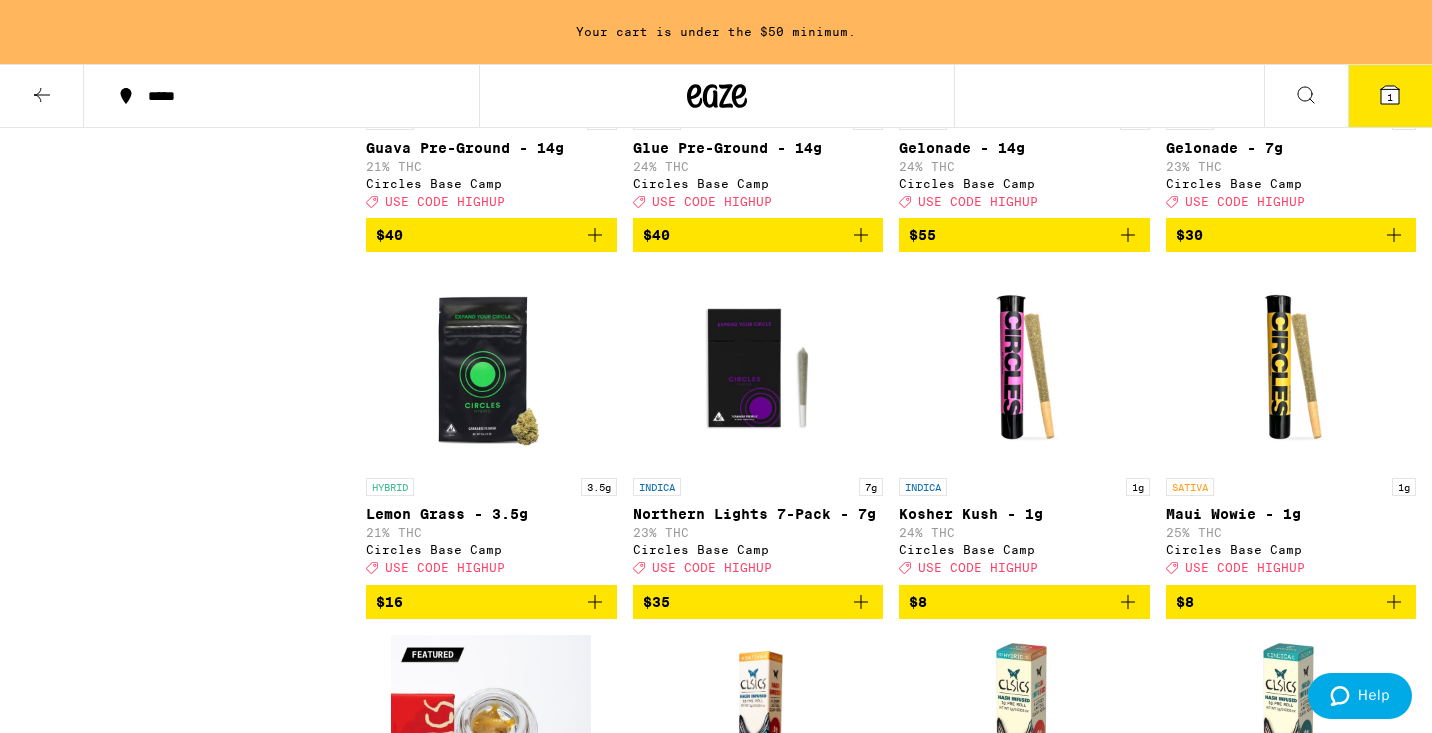 scroll, scrollTop: 7582, scrollLeft: 0, axis: vertical 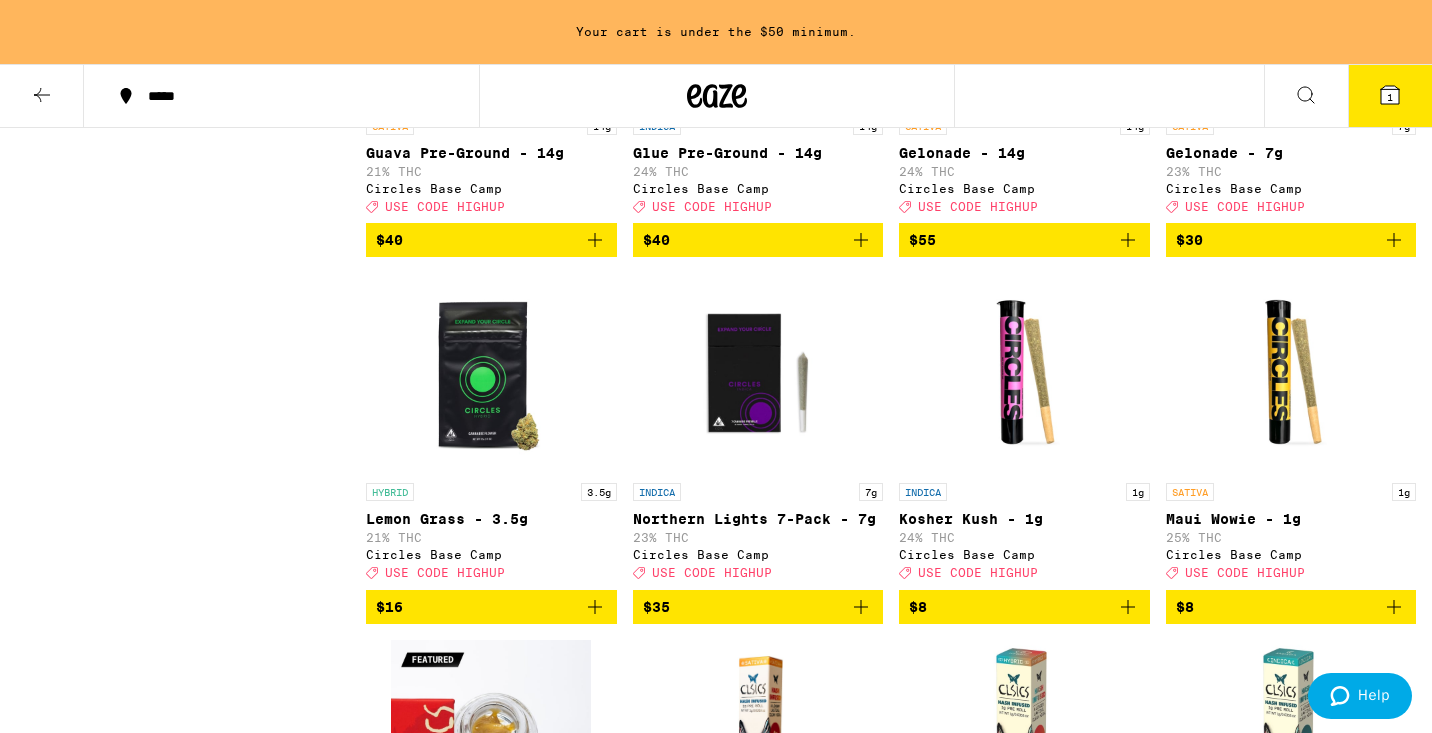 click 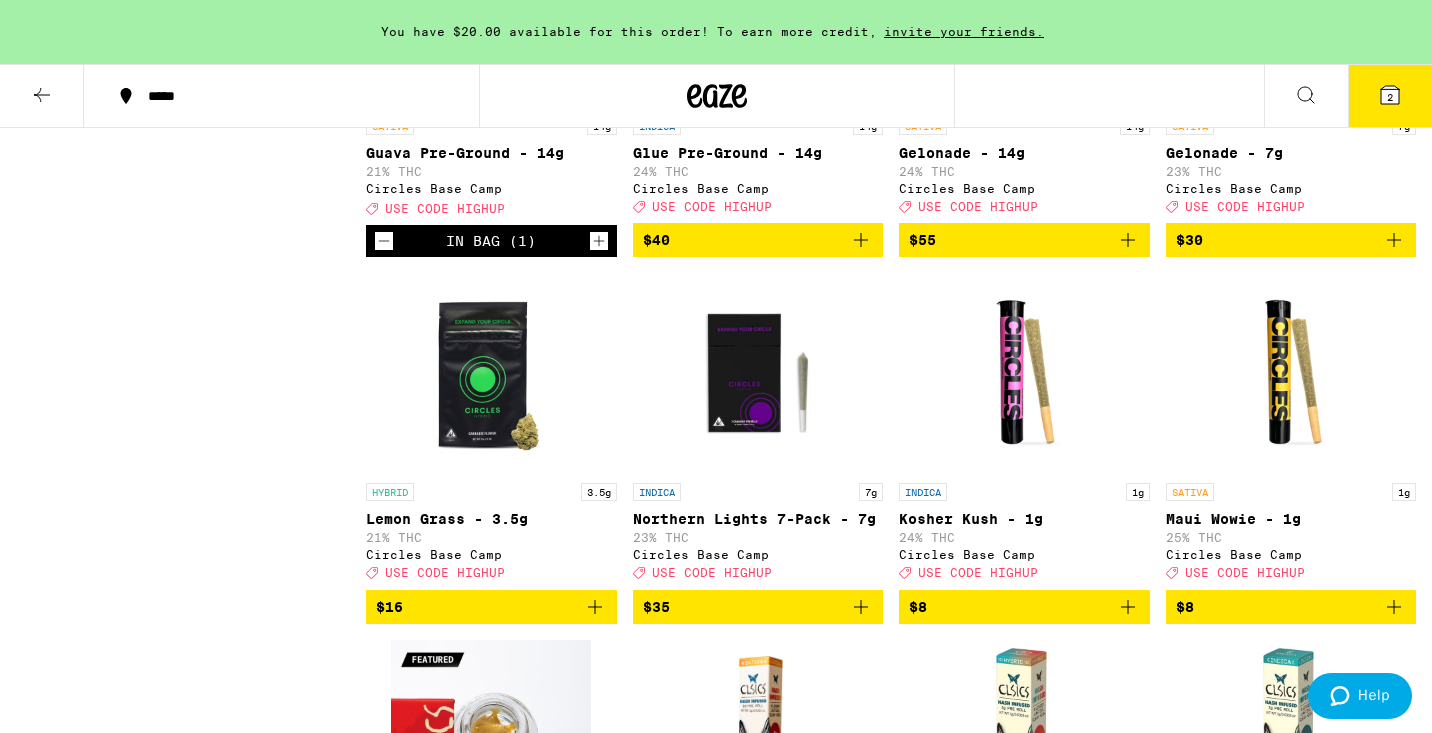 click 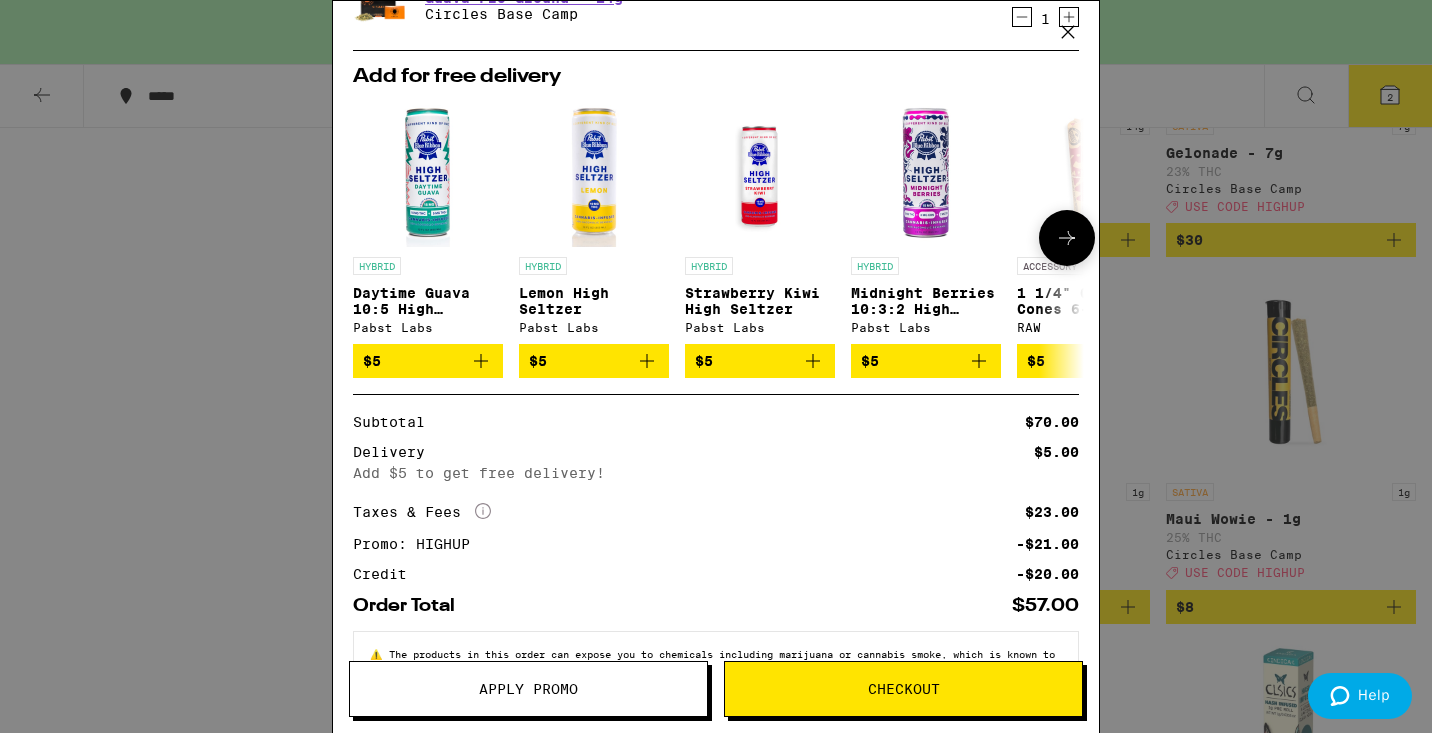 scroll, scrollTop: 298, scrollLeft: 0, axis: vertical 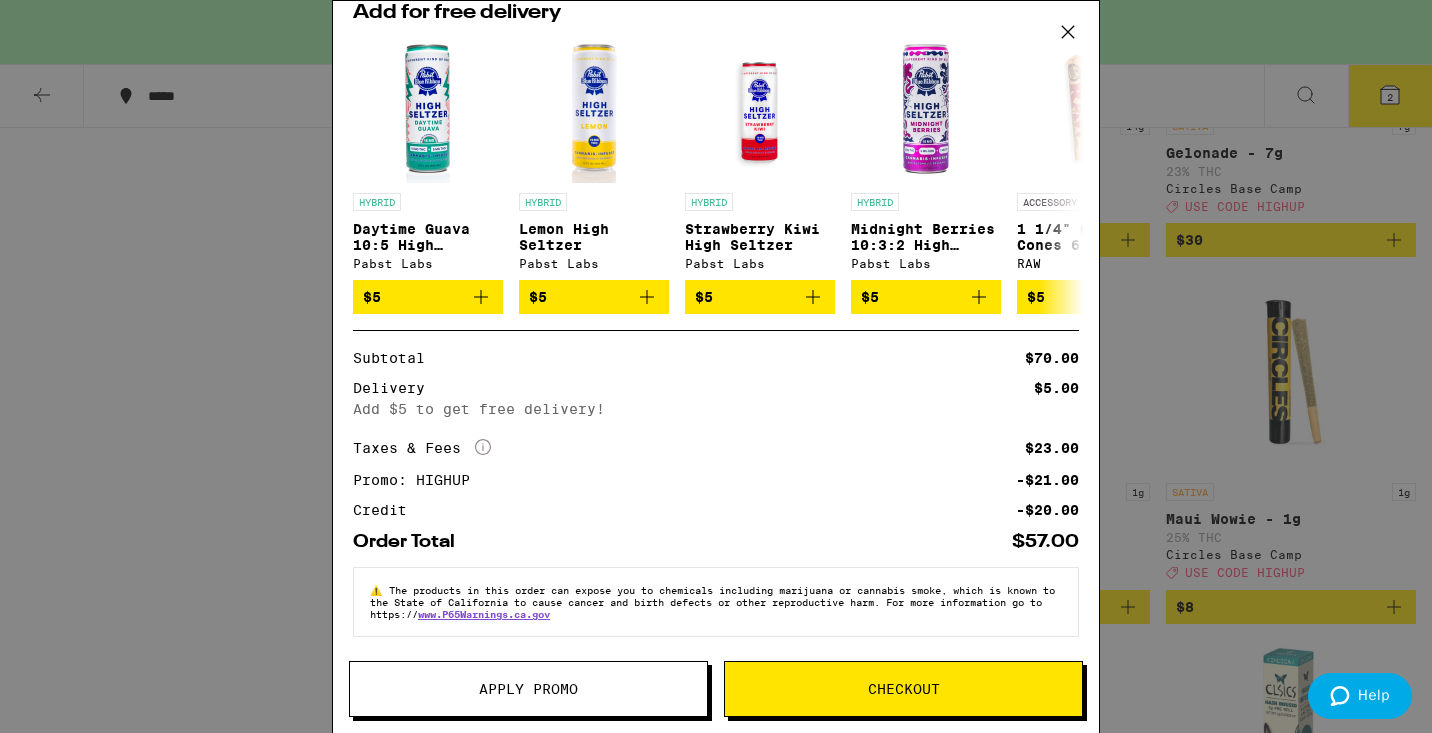 click 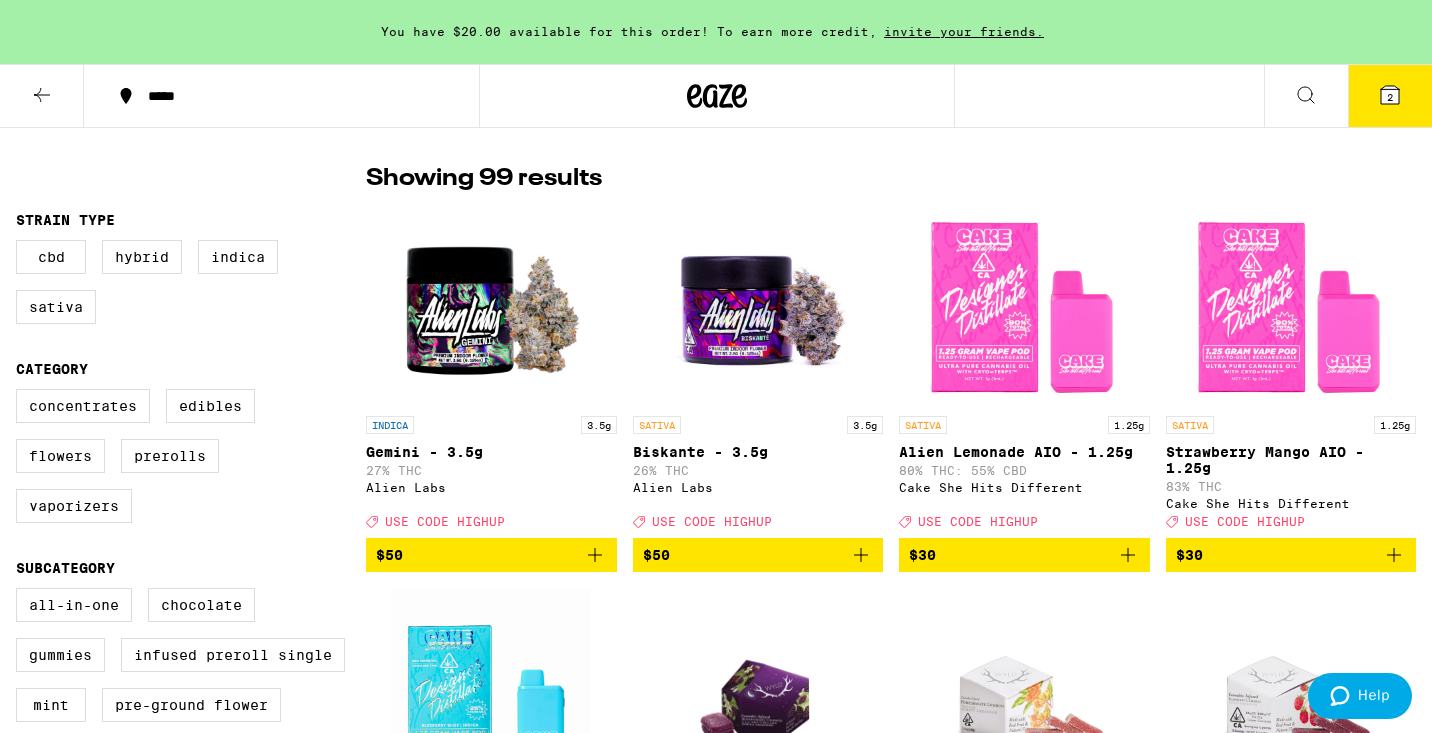 scroll, scrollTop: 0, scrollLeft: 0, axis: both 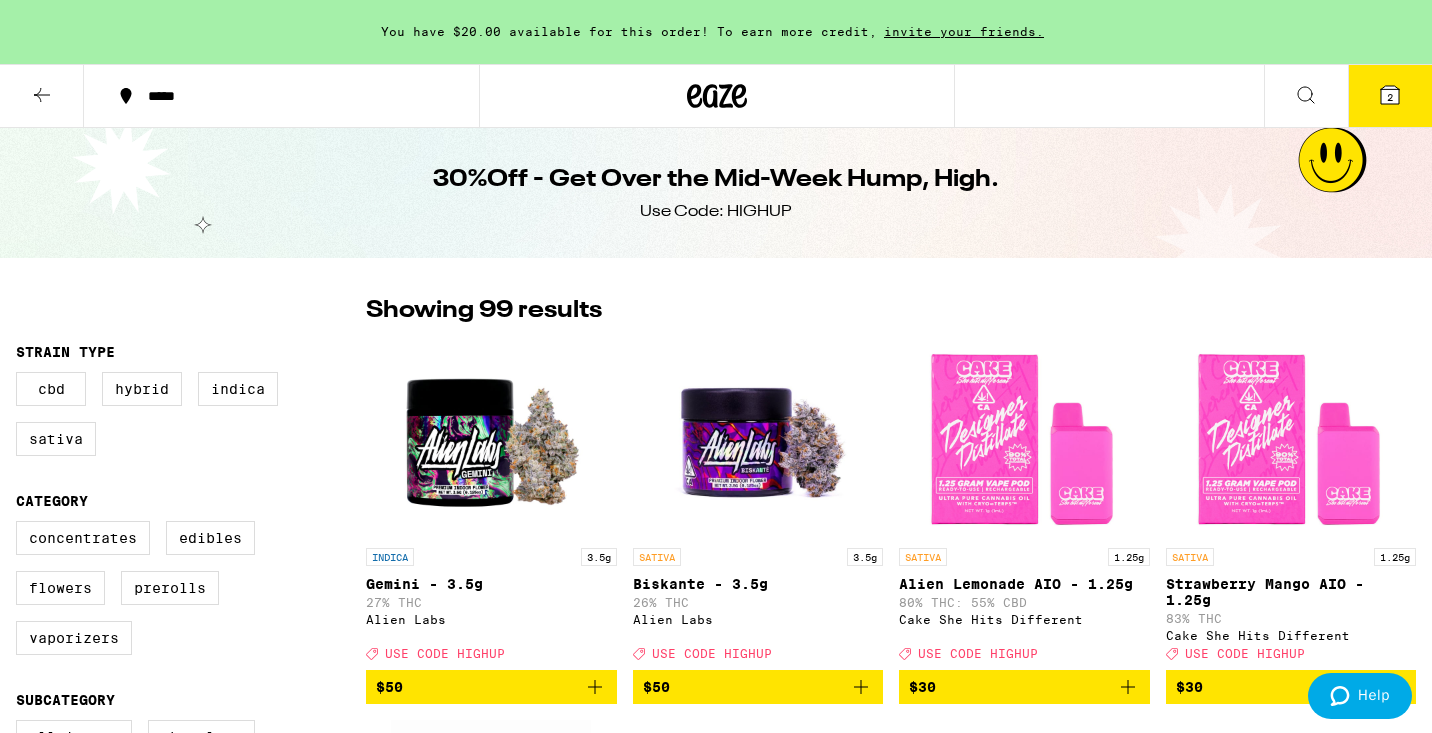 click 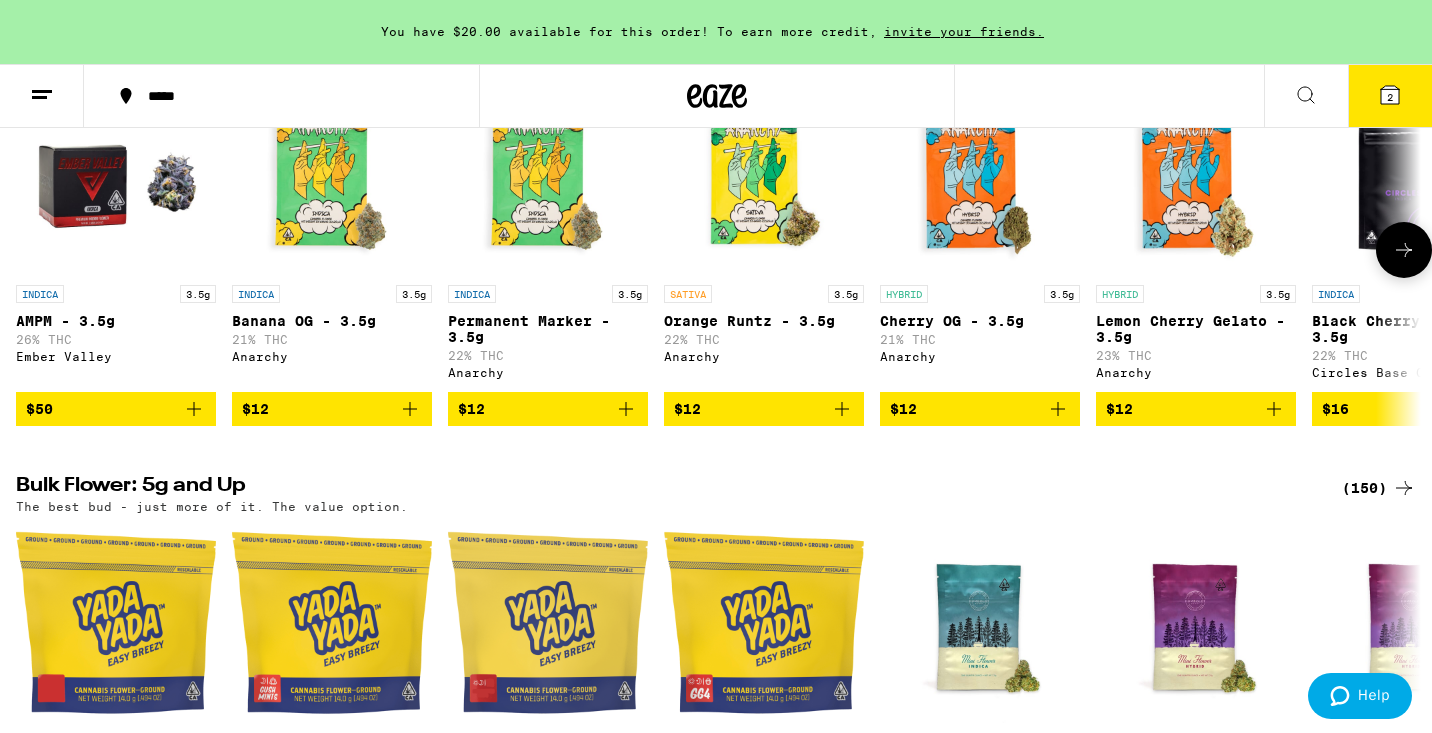 scroll, scrollTop: 833, scrollLeft: 0, axis: vertical 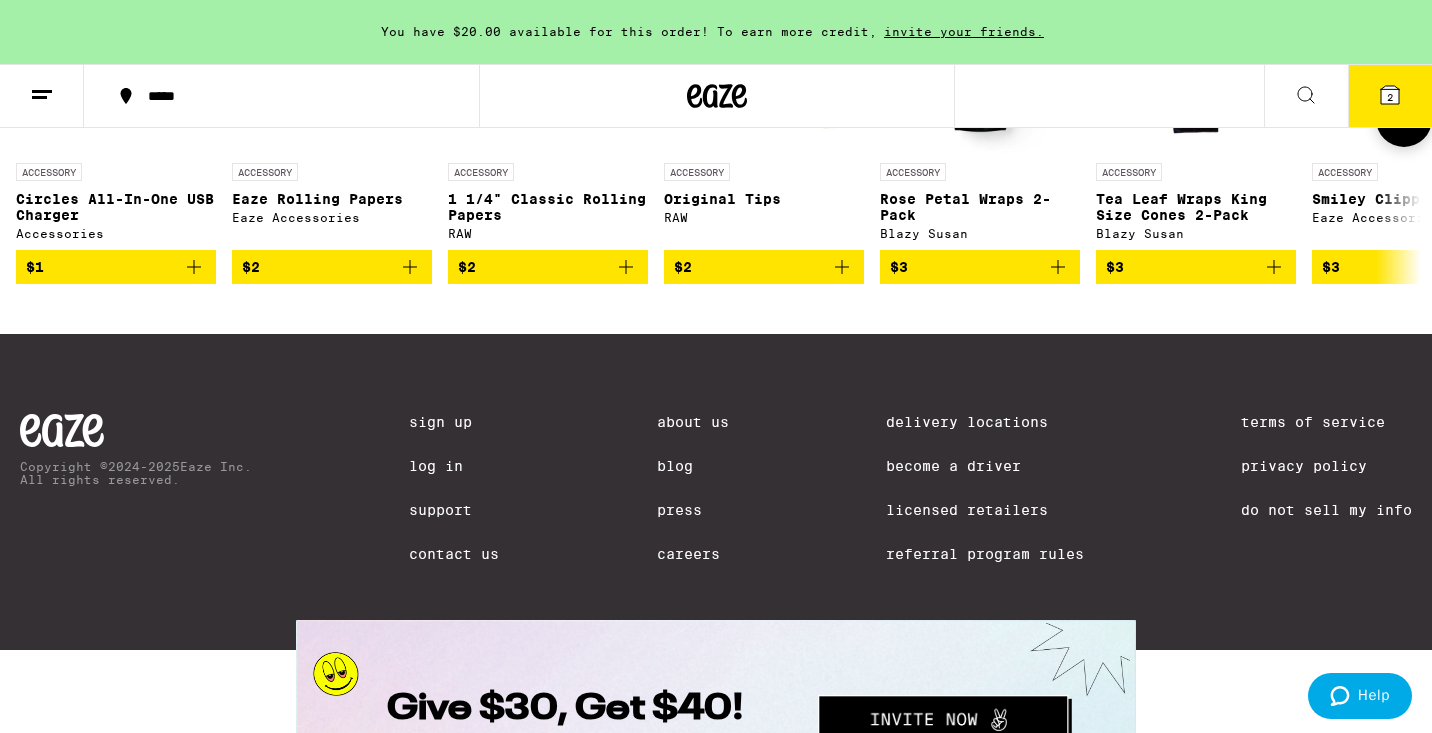 click at bounding box center [1404, 119] 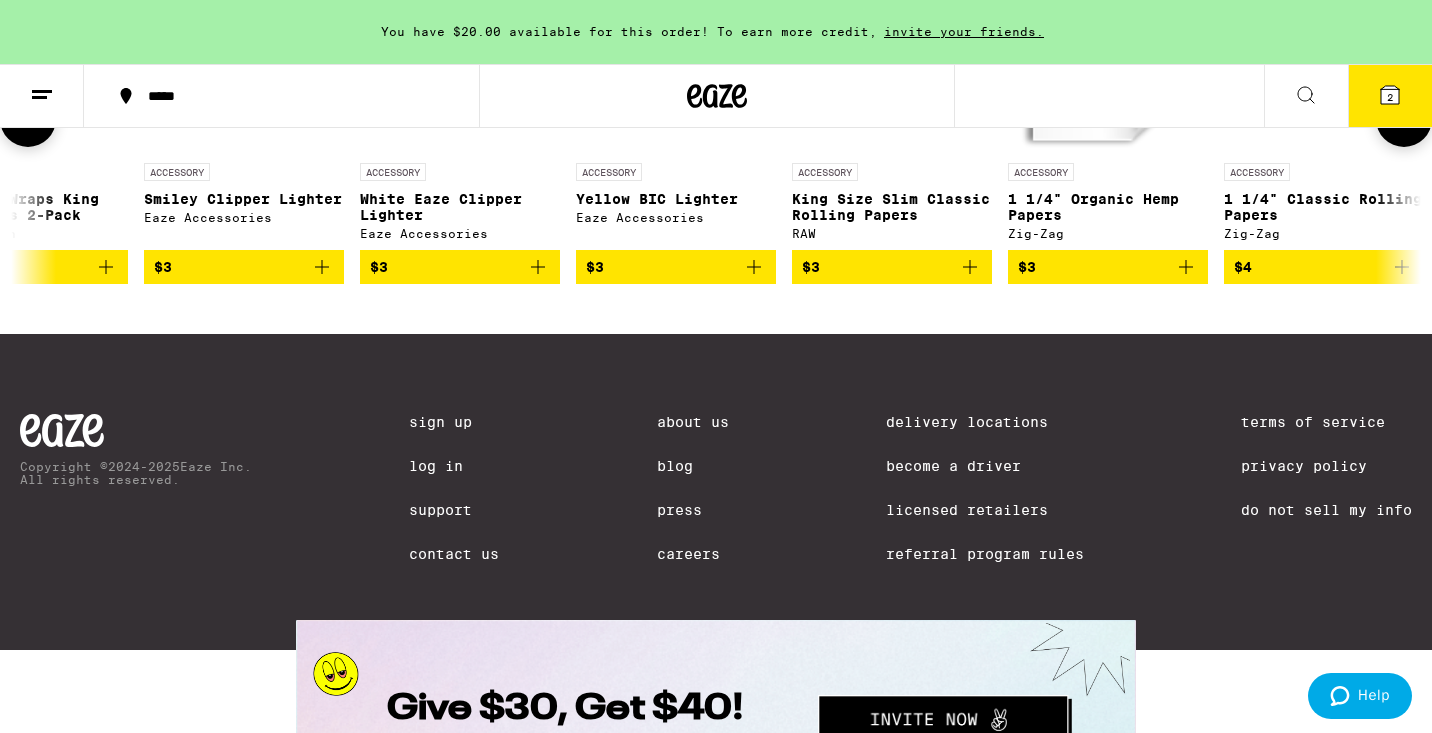 scroll, scrollTop: 0, scrollLeft: 1182, axis: horizontal 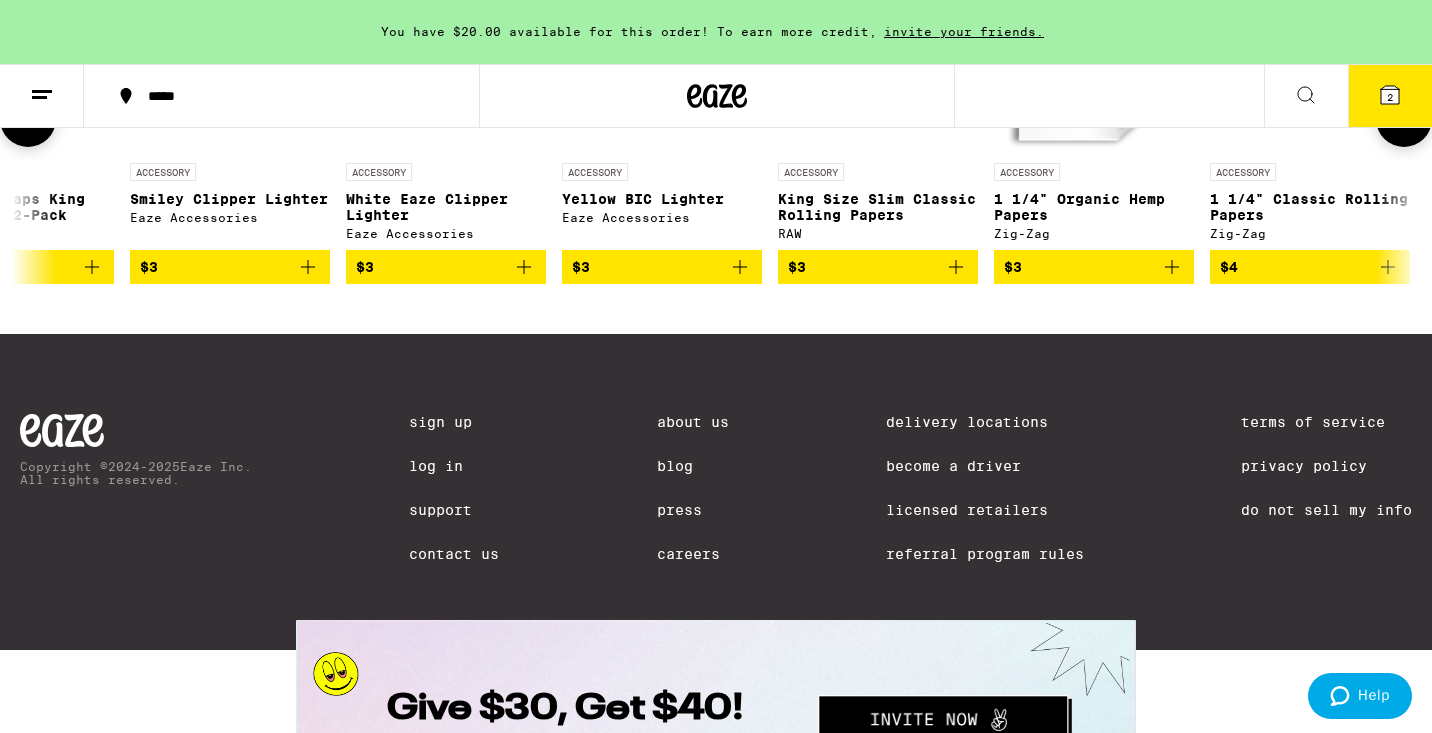 click at bounding box center [1404, 119] 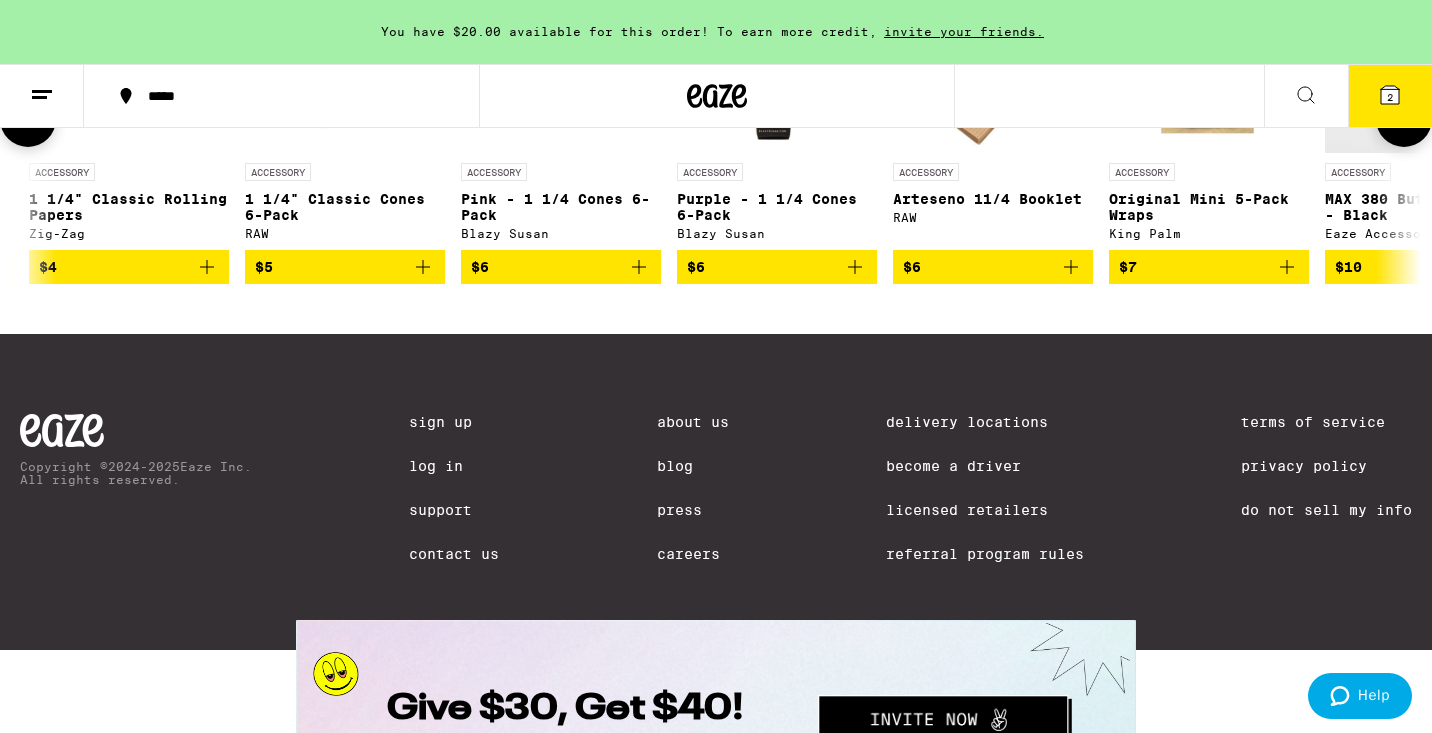 scroll, scrollTop: 0, scrollLeft: 2364, axis: horizontal 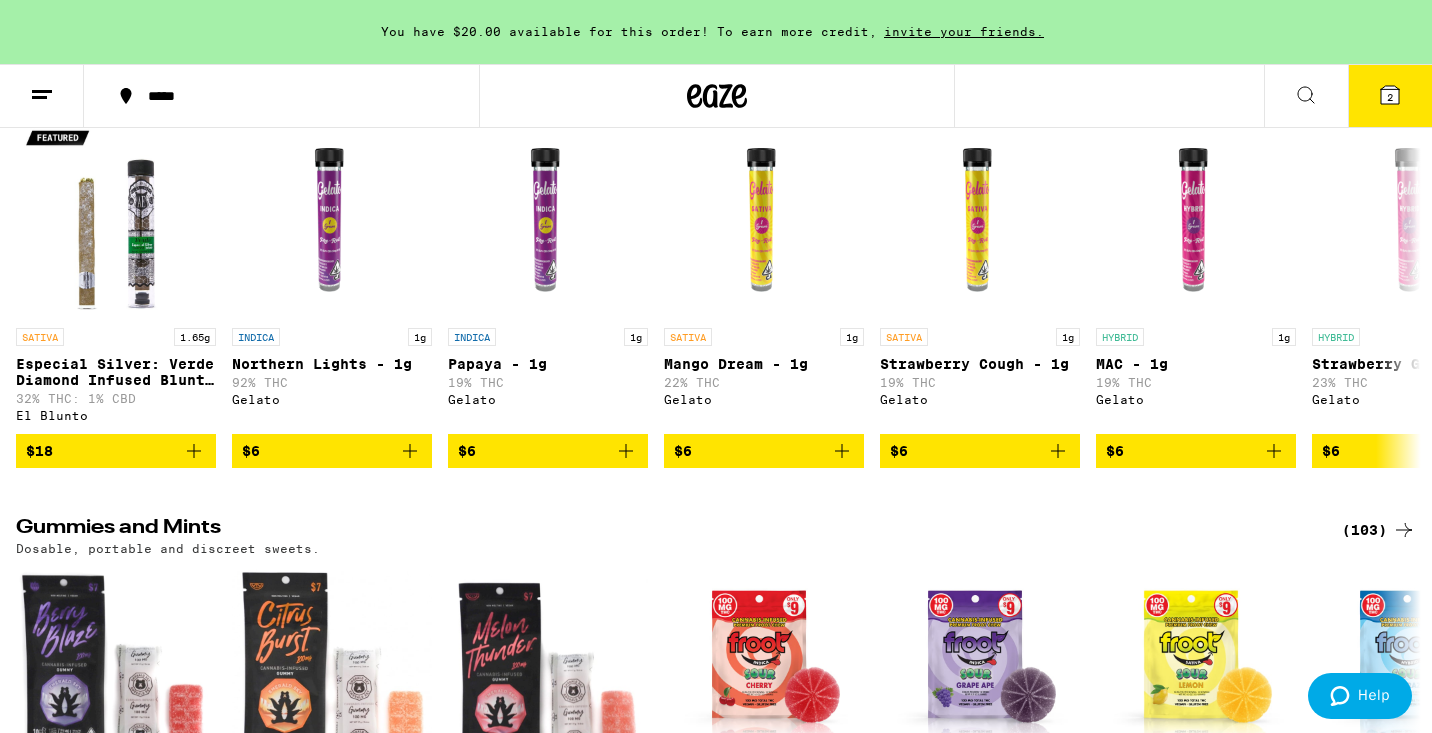 click on "(65)" at bounding box center (1383, 83) 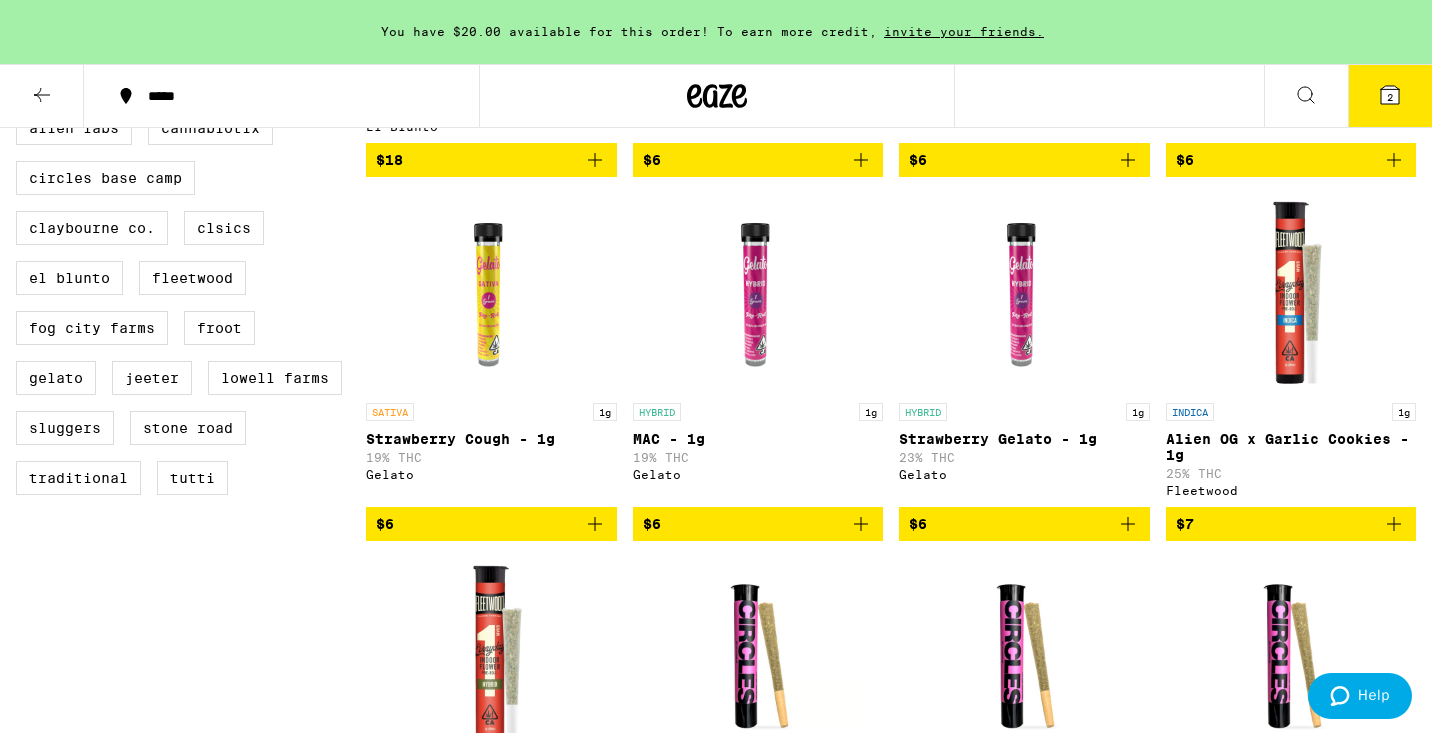 scroll, scrollTop: 0, scrollLeft: 0, axis: both 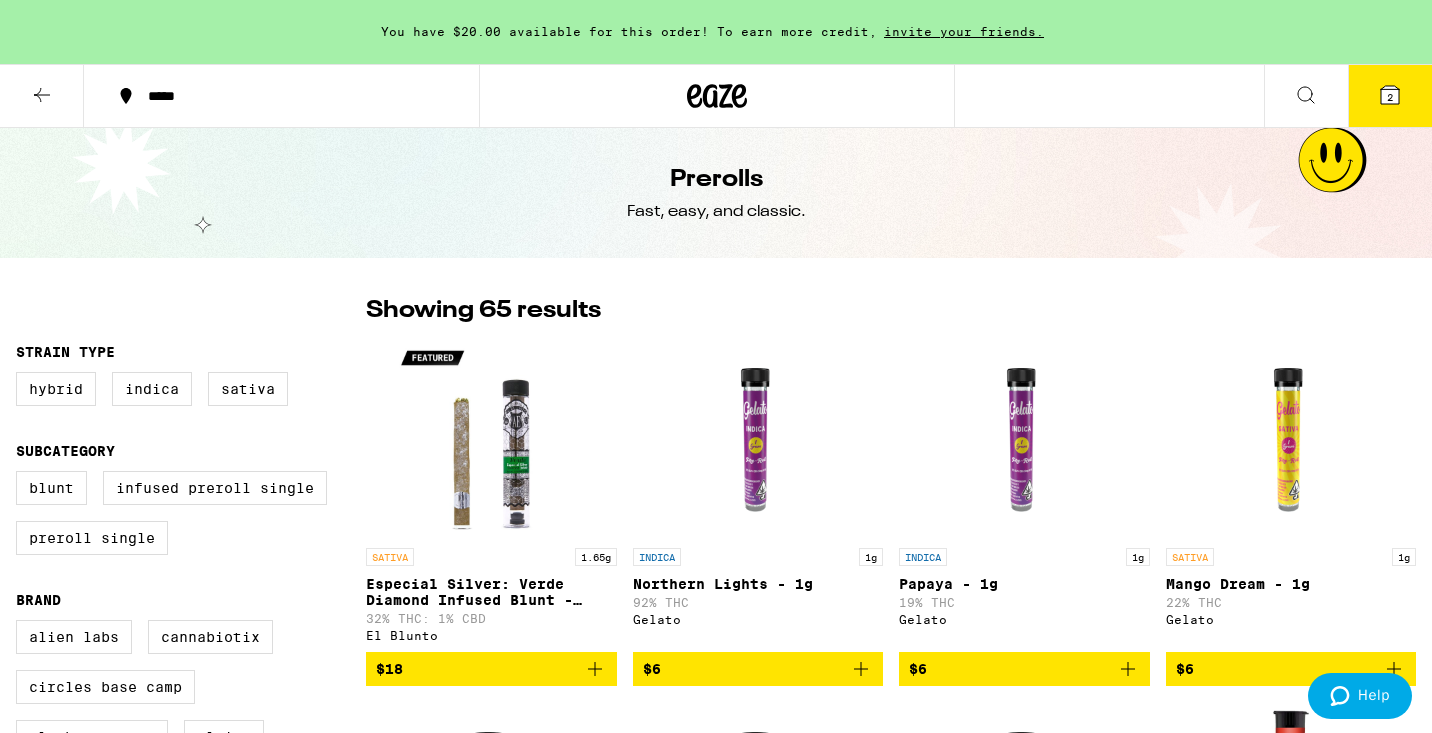 click on "2" at bounding box center [1390, 96] 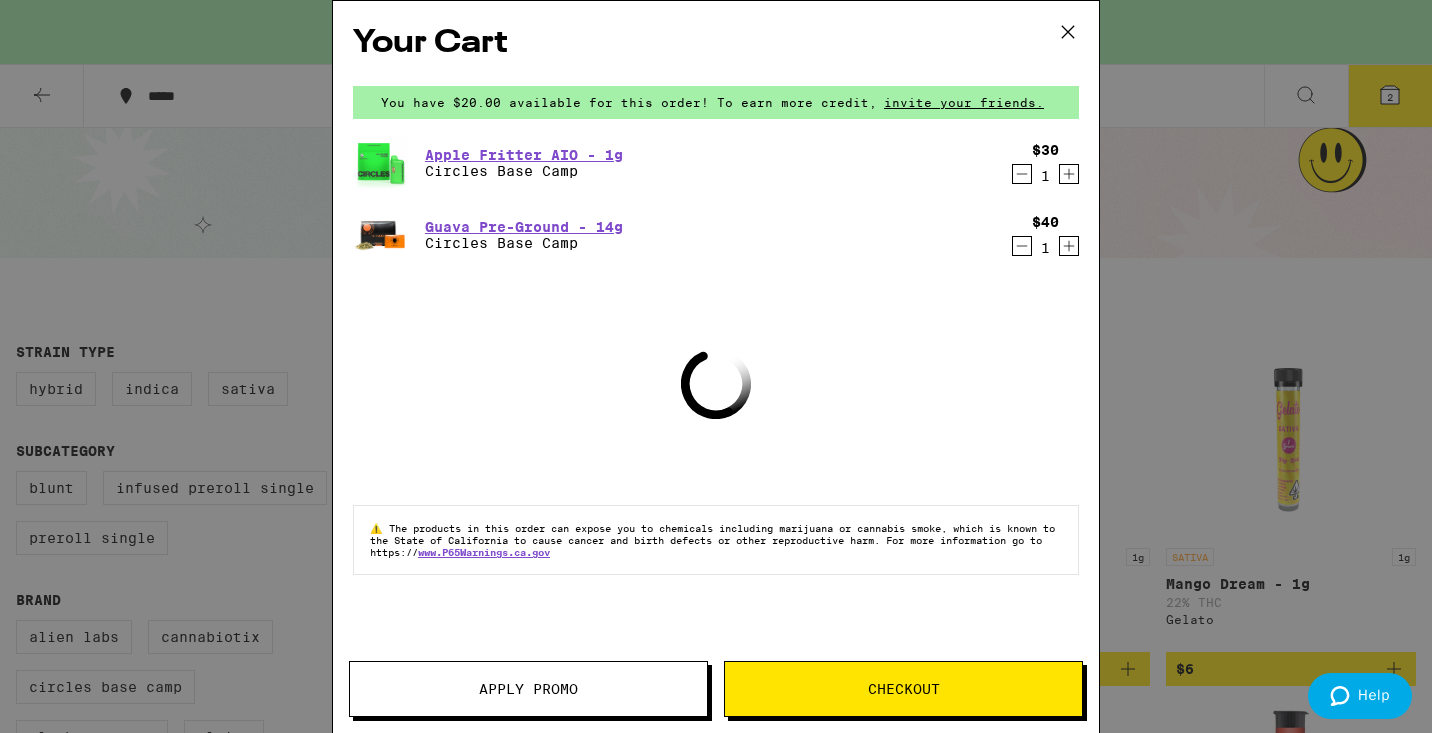 click 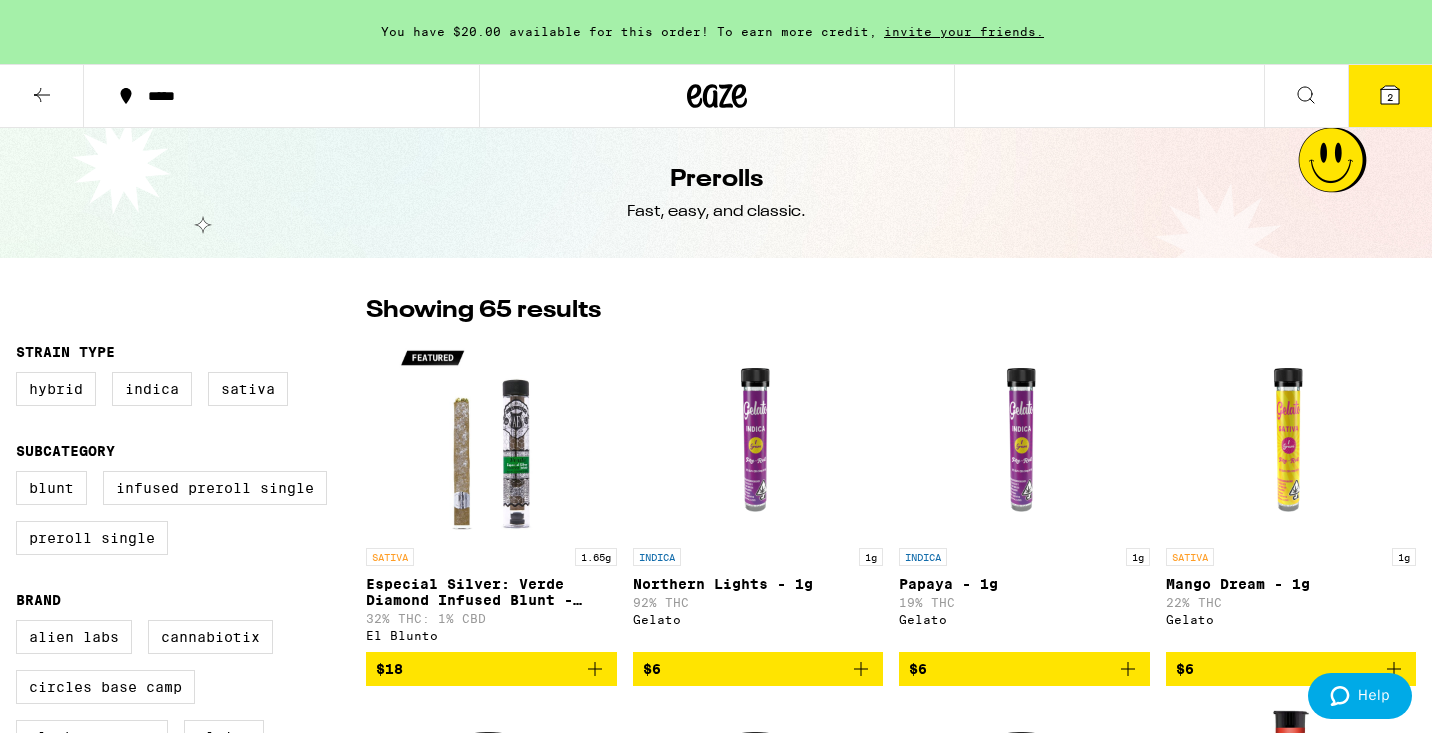 click 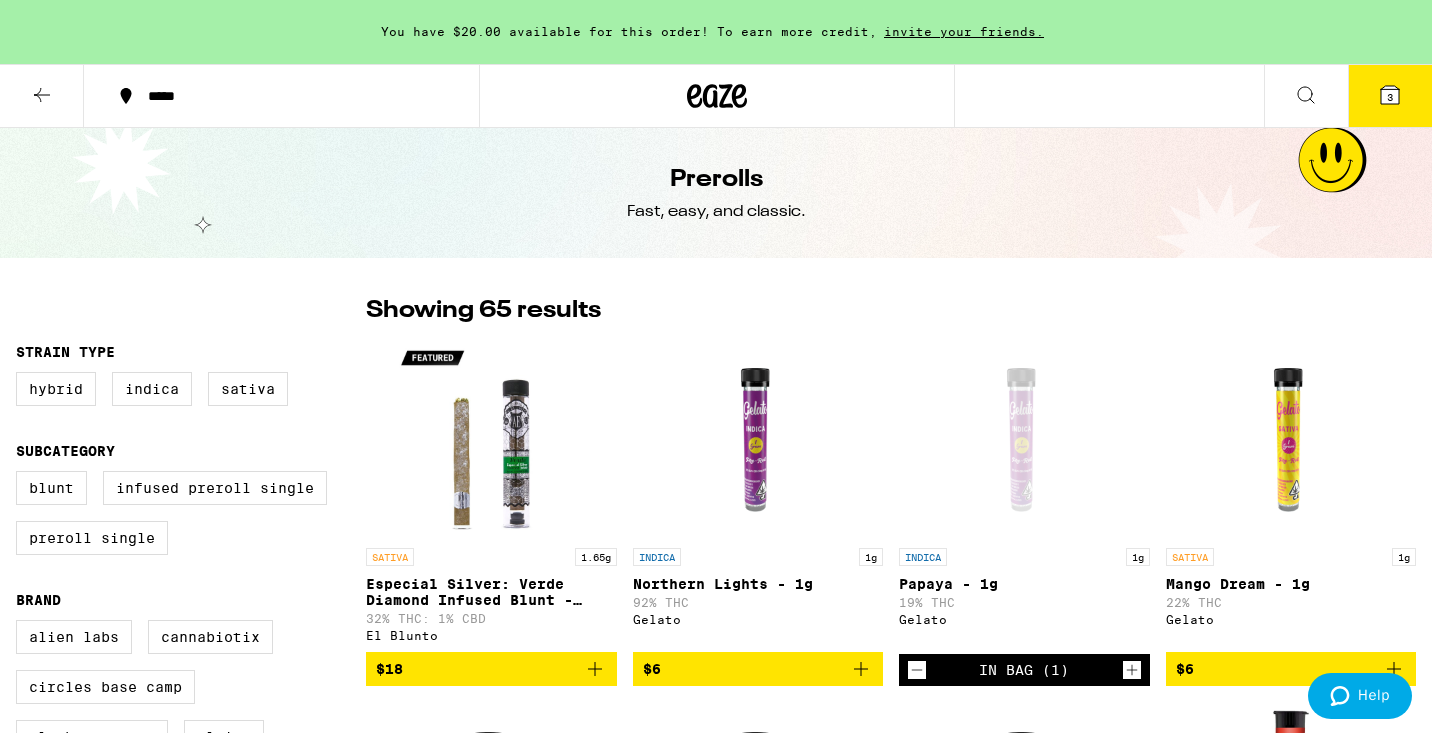 click 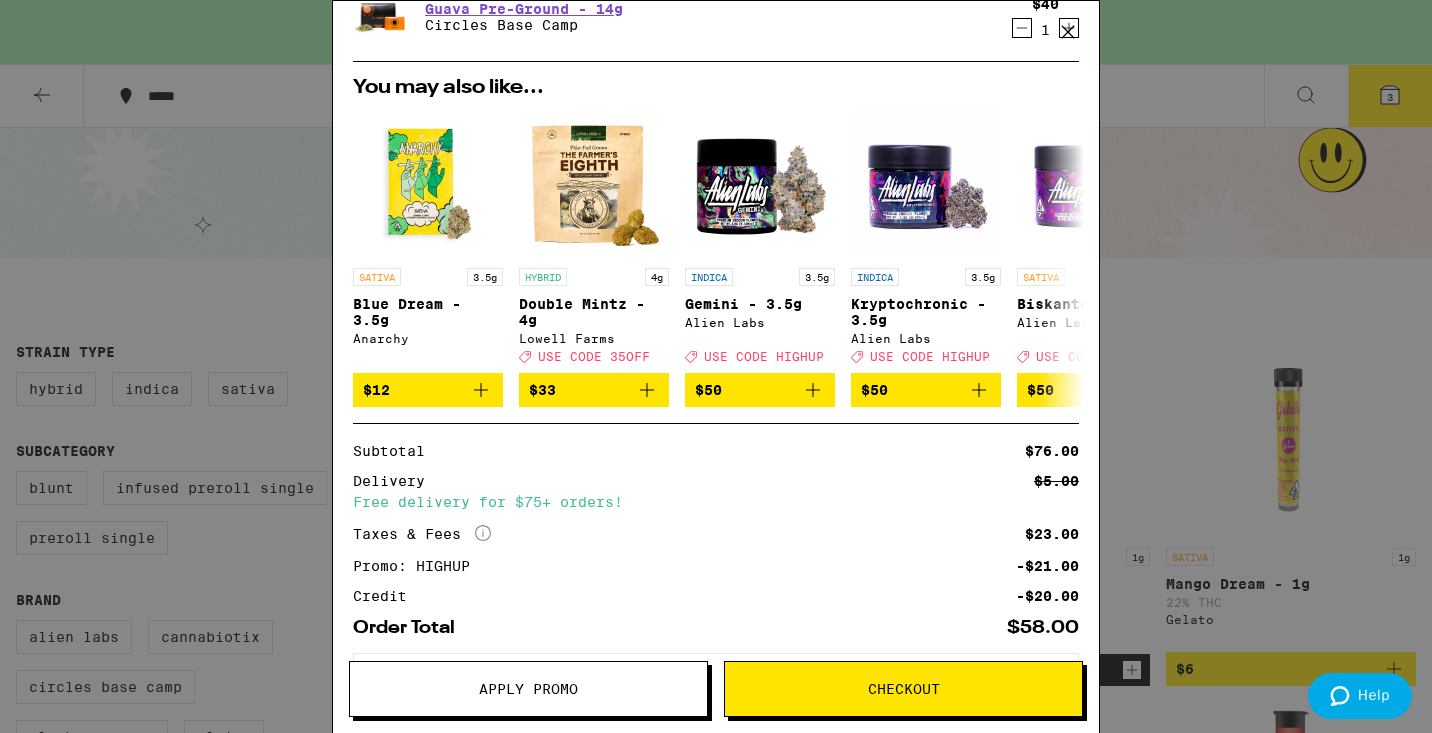 scroll, scrollTop: 0, scrollLeft: 0, axis: both 